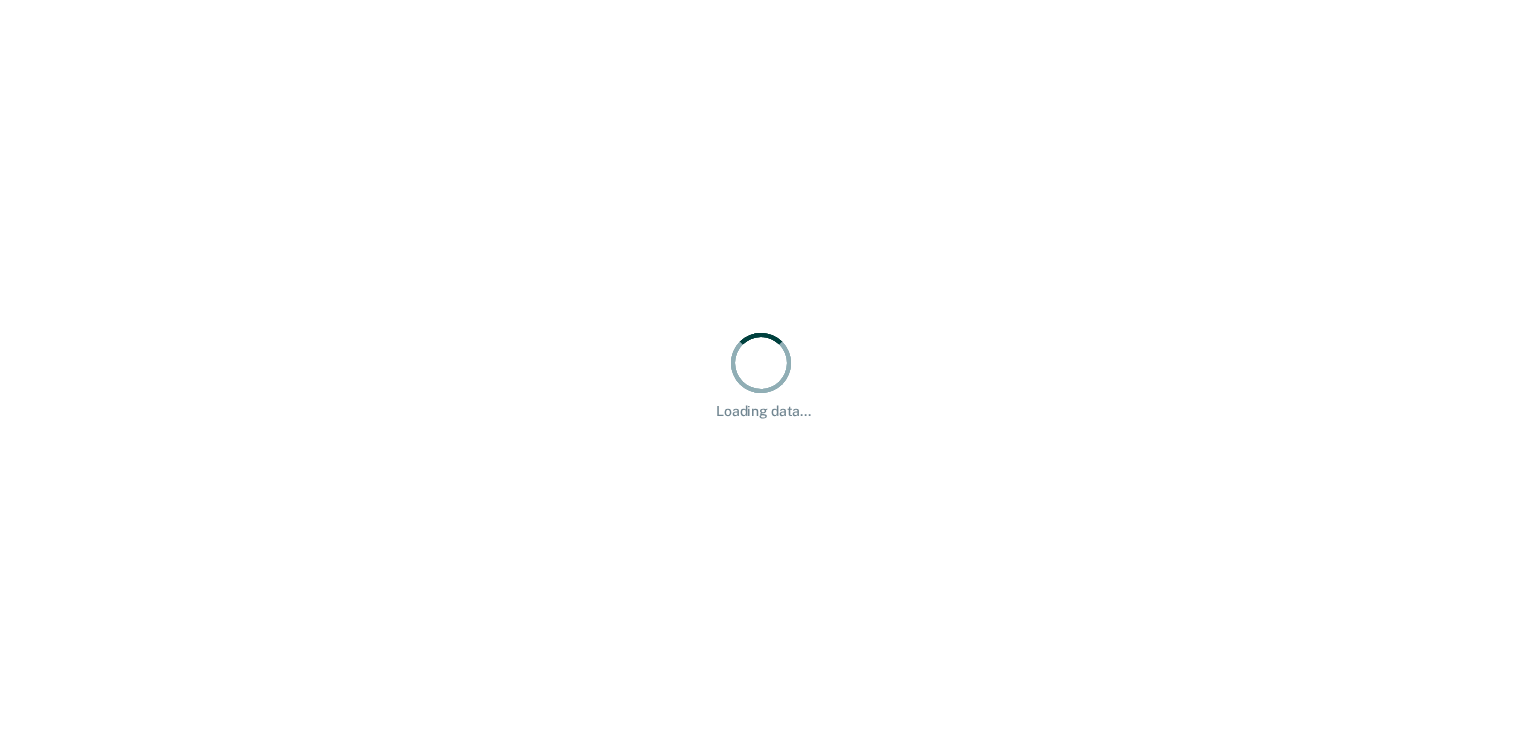 scroll, scrollTop: 0, scrollLeft: 0, axis: both 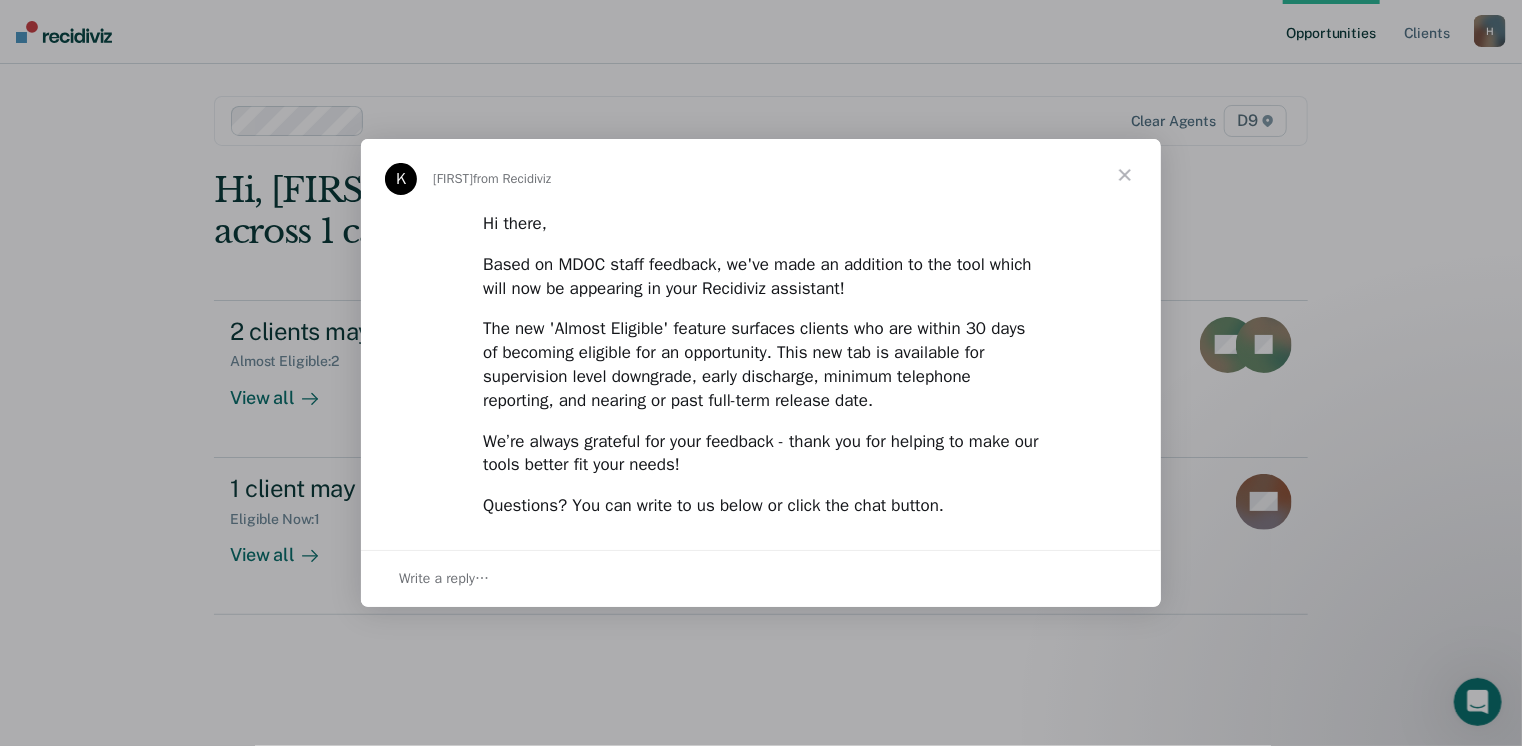 click at bounding box center [1125, 175] 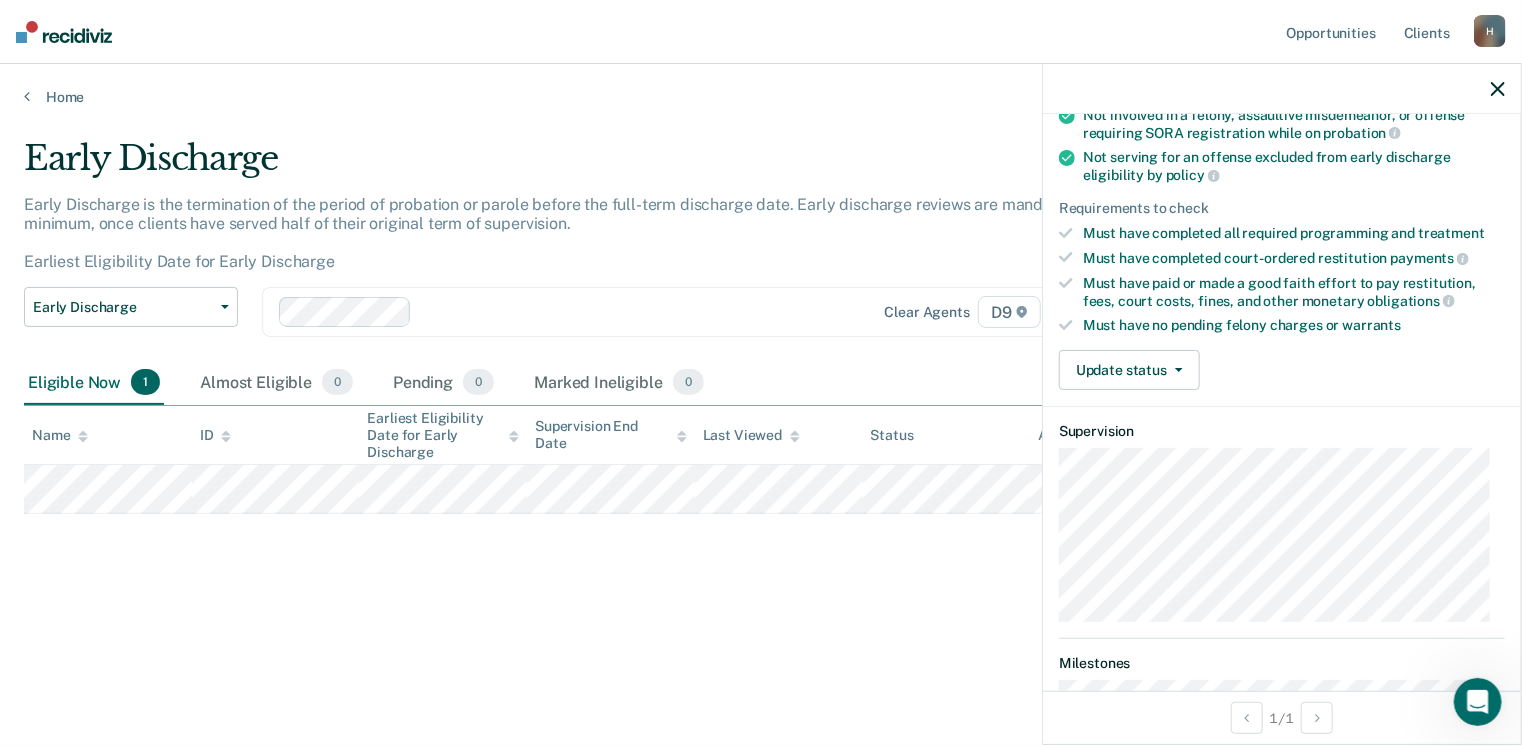 scroll, scrollTop: 65, scrollLeft: 0, axis: vertical 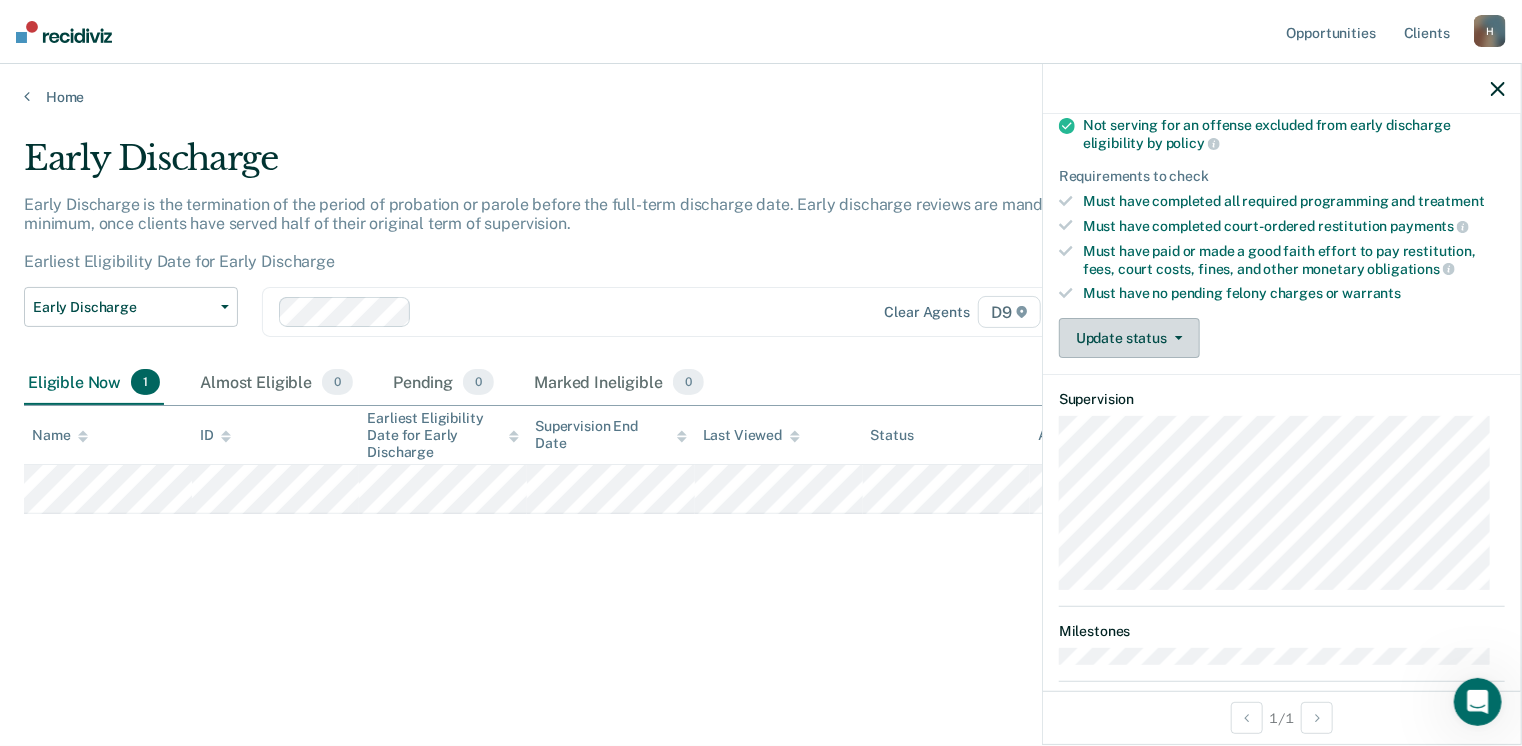 click on "Update status" at bounding box center [1129, 338] 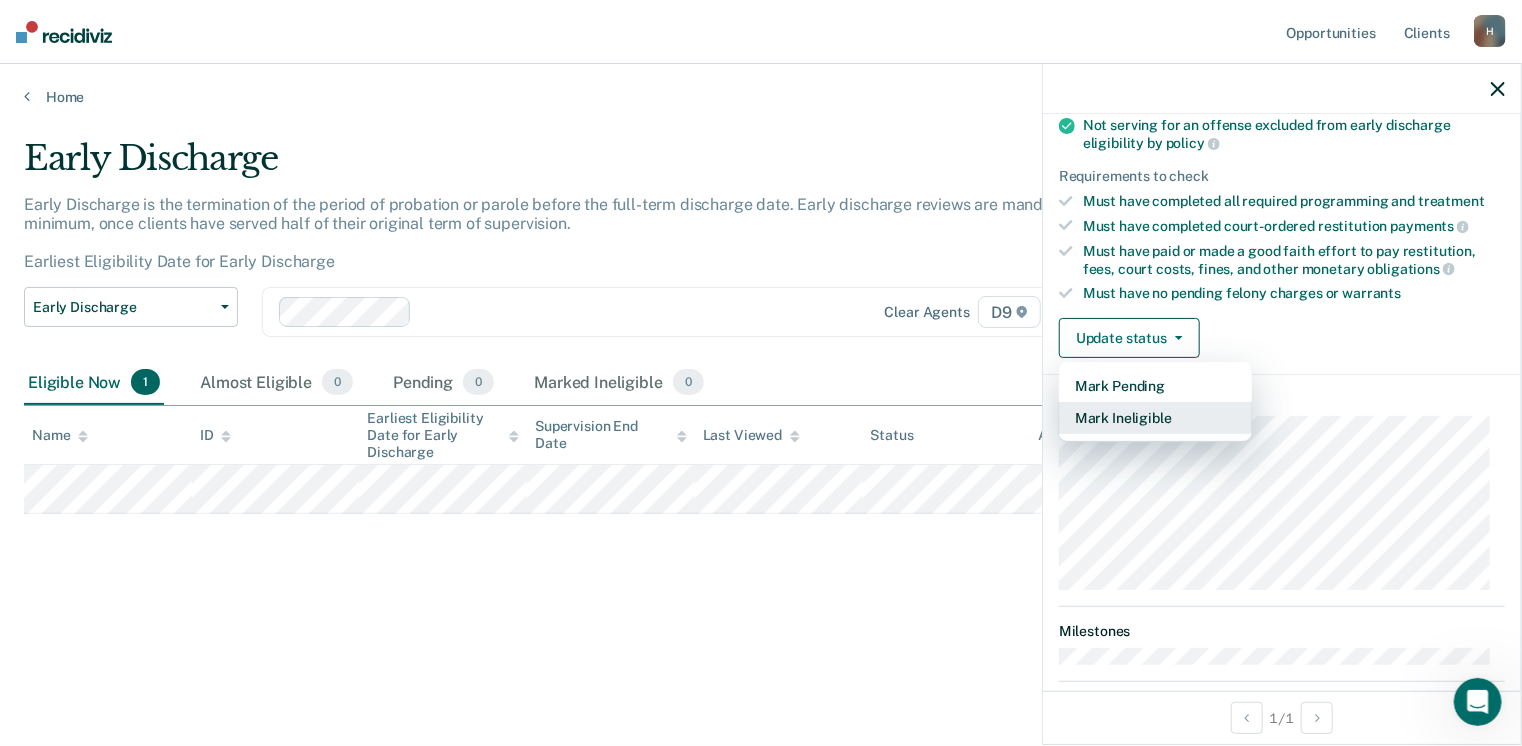 click on "Mark Ineligible" at bounding box center (1155, 418) 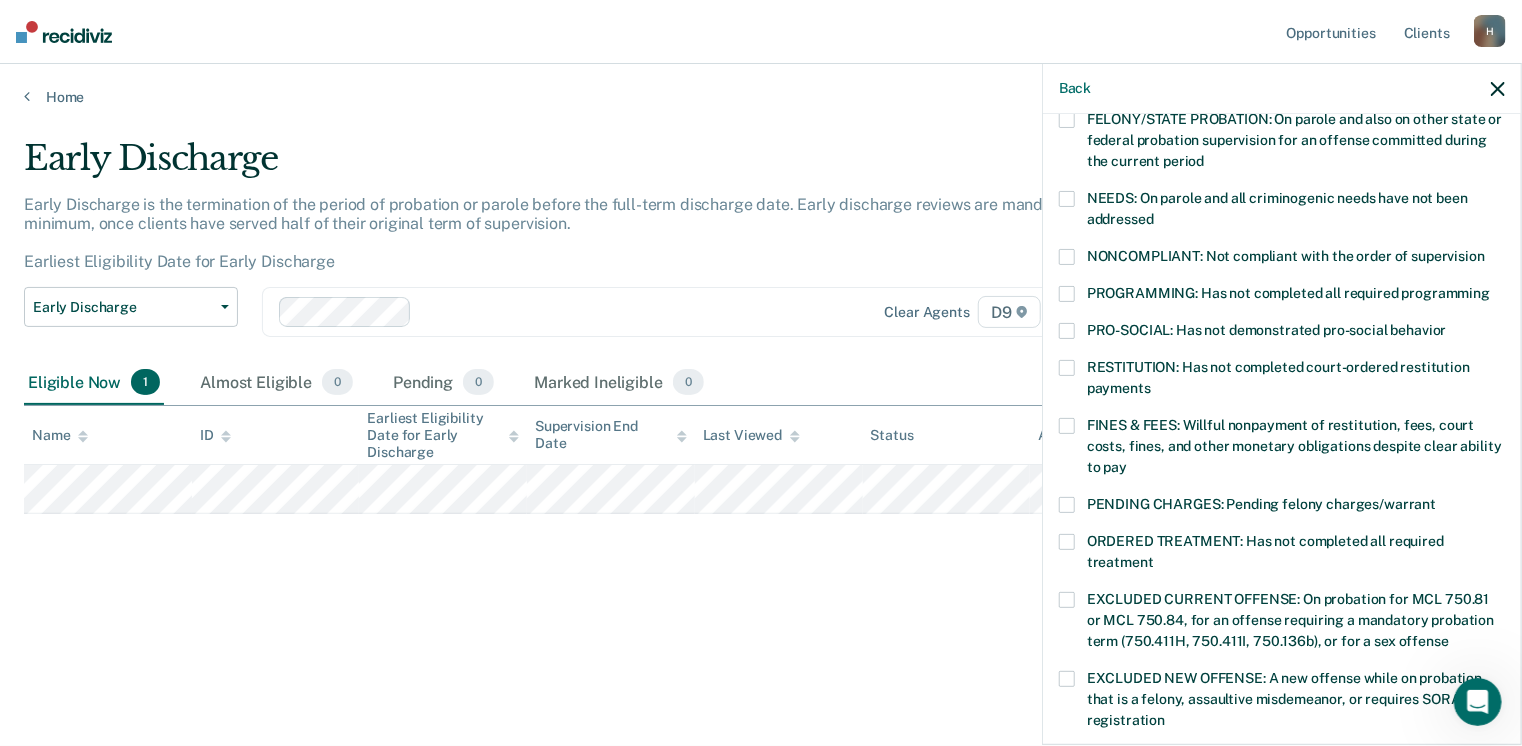 click at bounding box center (1067, 294) 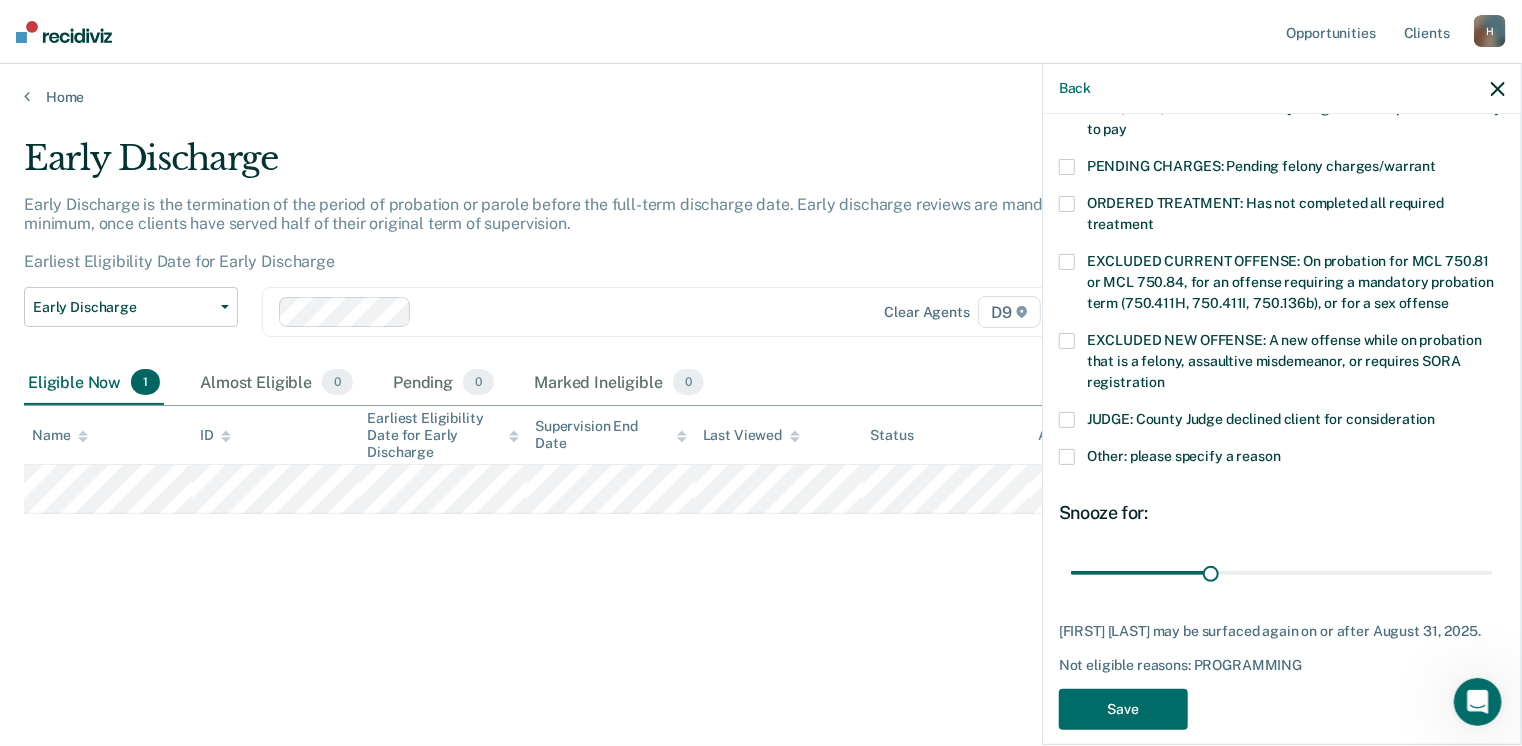 scroll, scrollTop: 621, scrollLeft: 0, axis: vertical 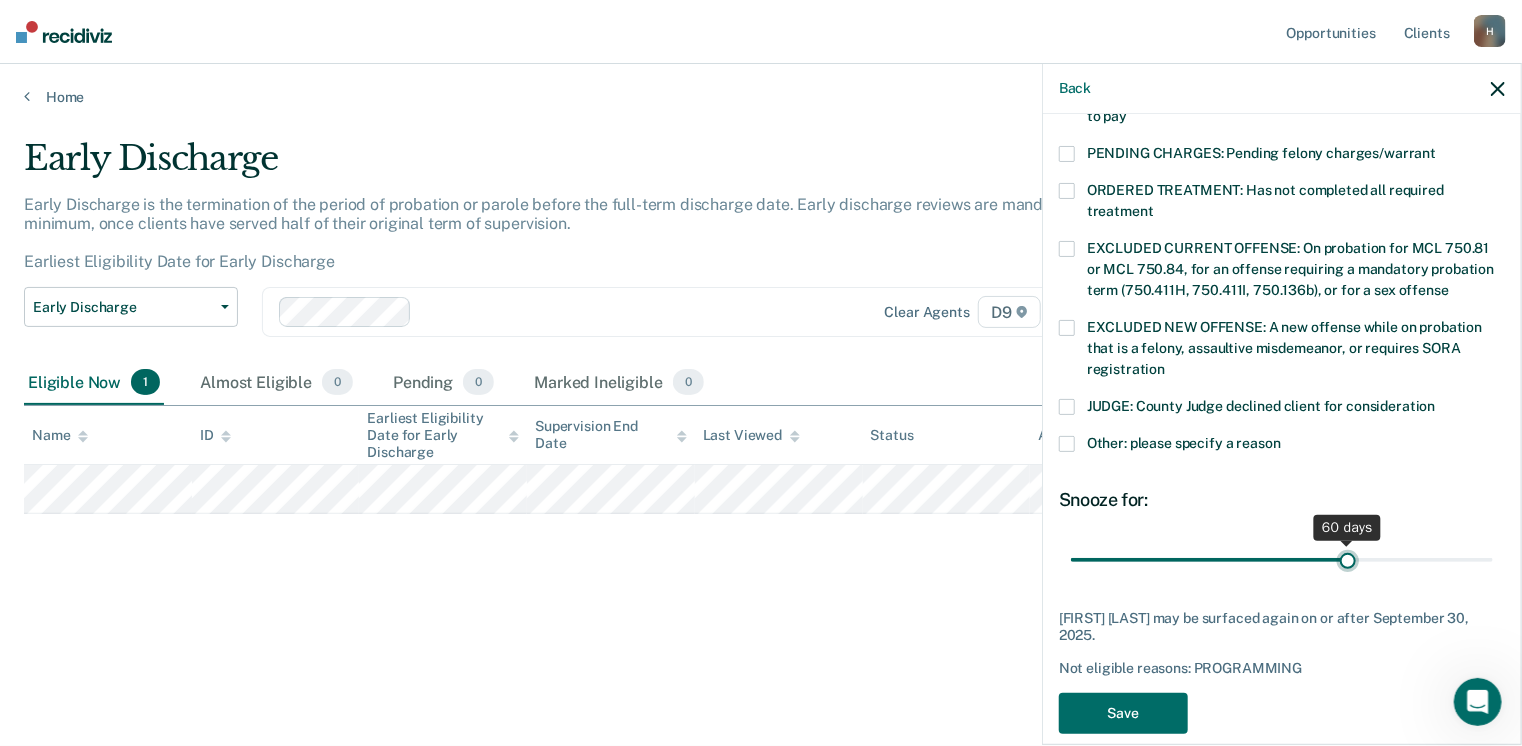 drag, startPoint x: 1207, startPoint y: 555, endPoint x: 1336, endPoint y: 549, distance: 129.13947 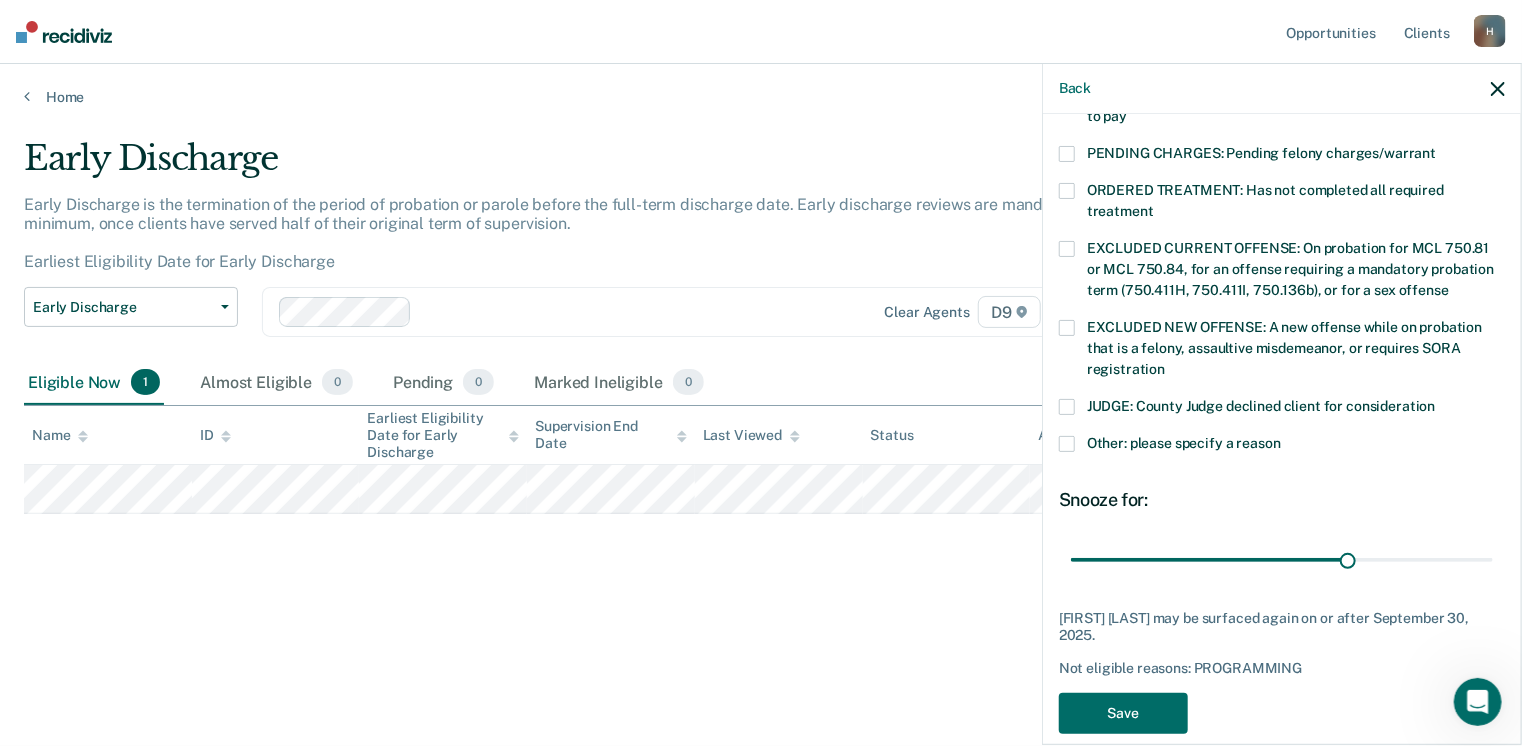 click at bounding box center [1067, 444] 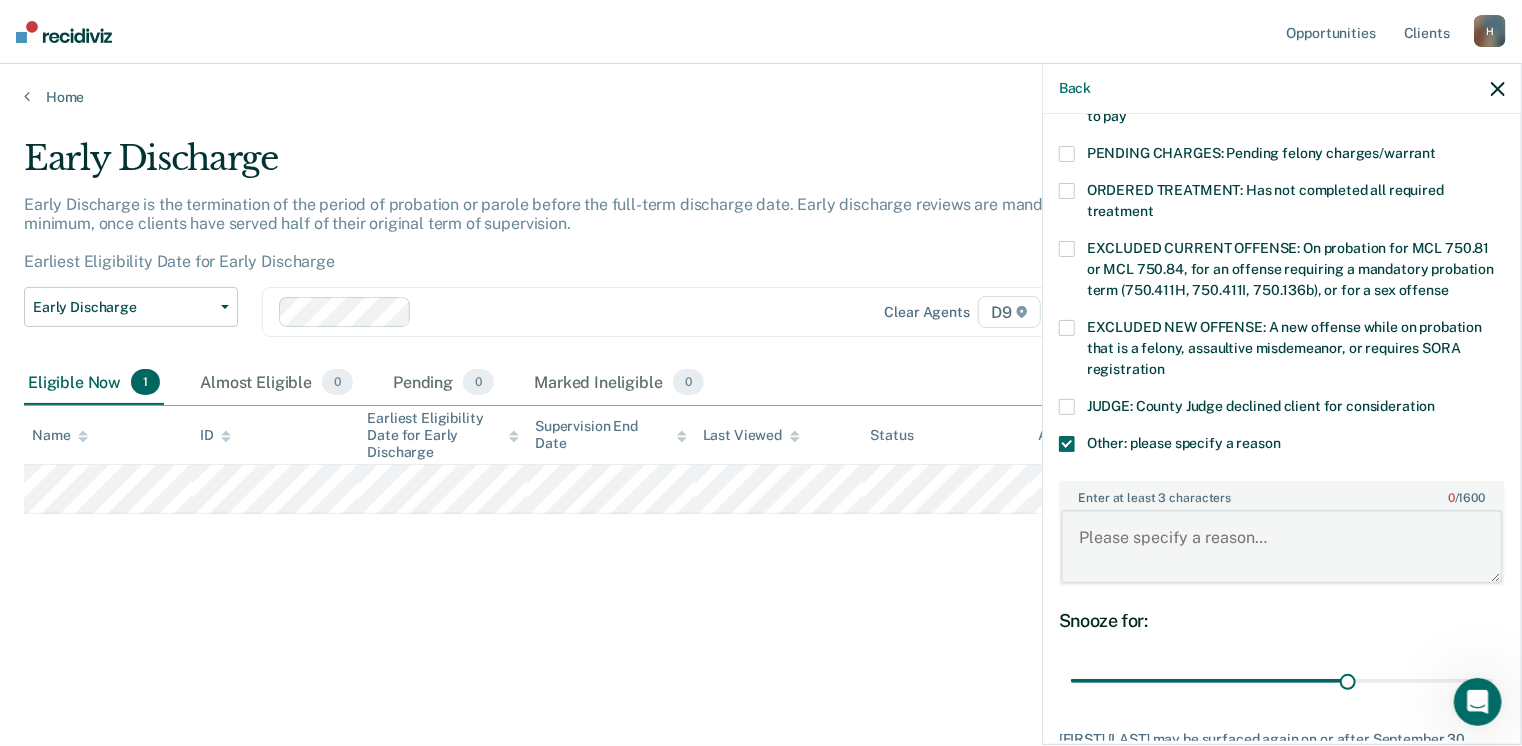 click on "Enter at least 3 characters 0  /  1600" at bounding box center (1282, 547) 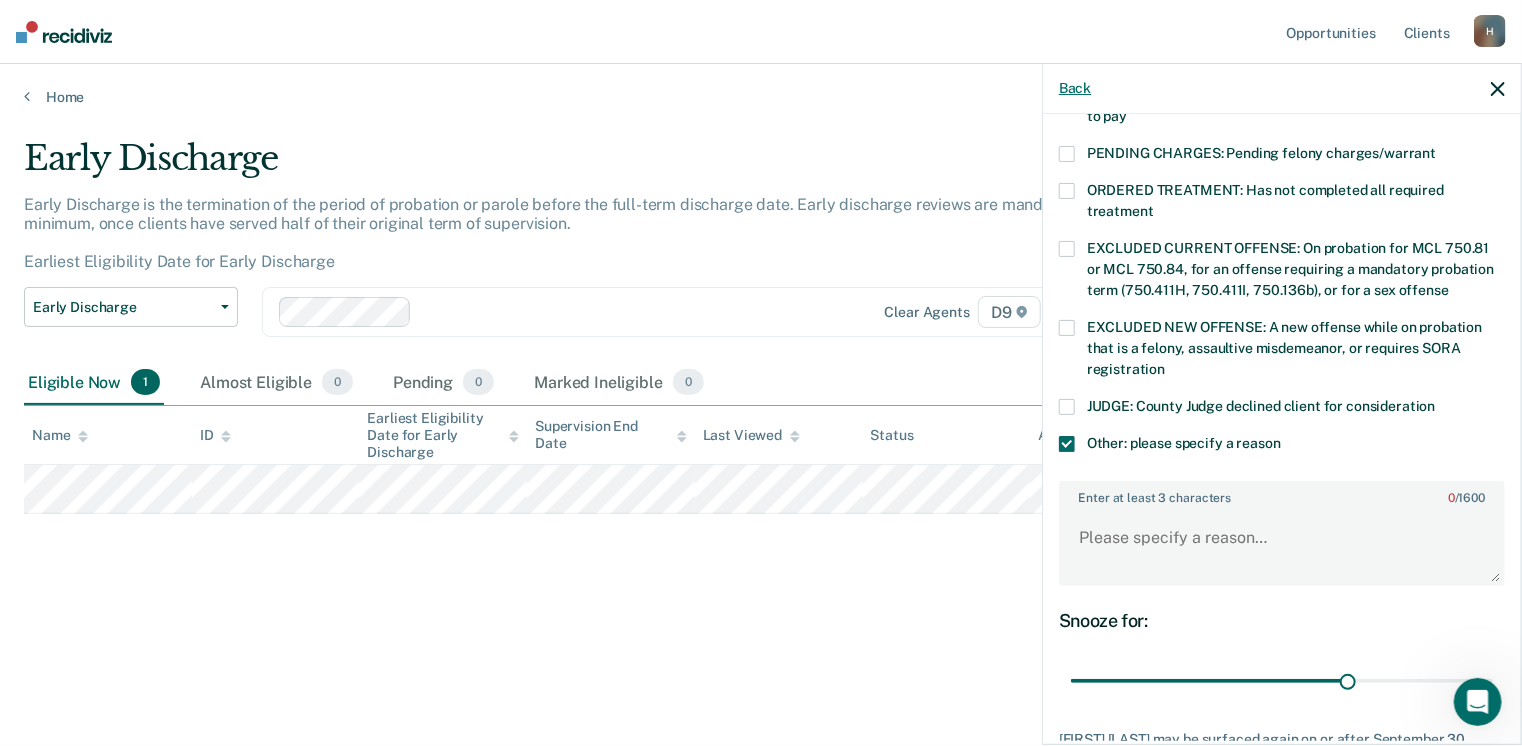 click on "Back" at bounding box center [1075, 88] 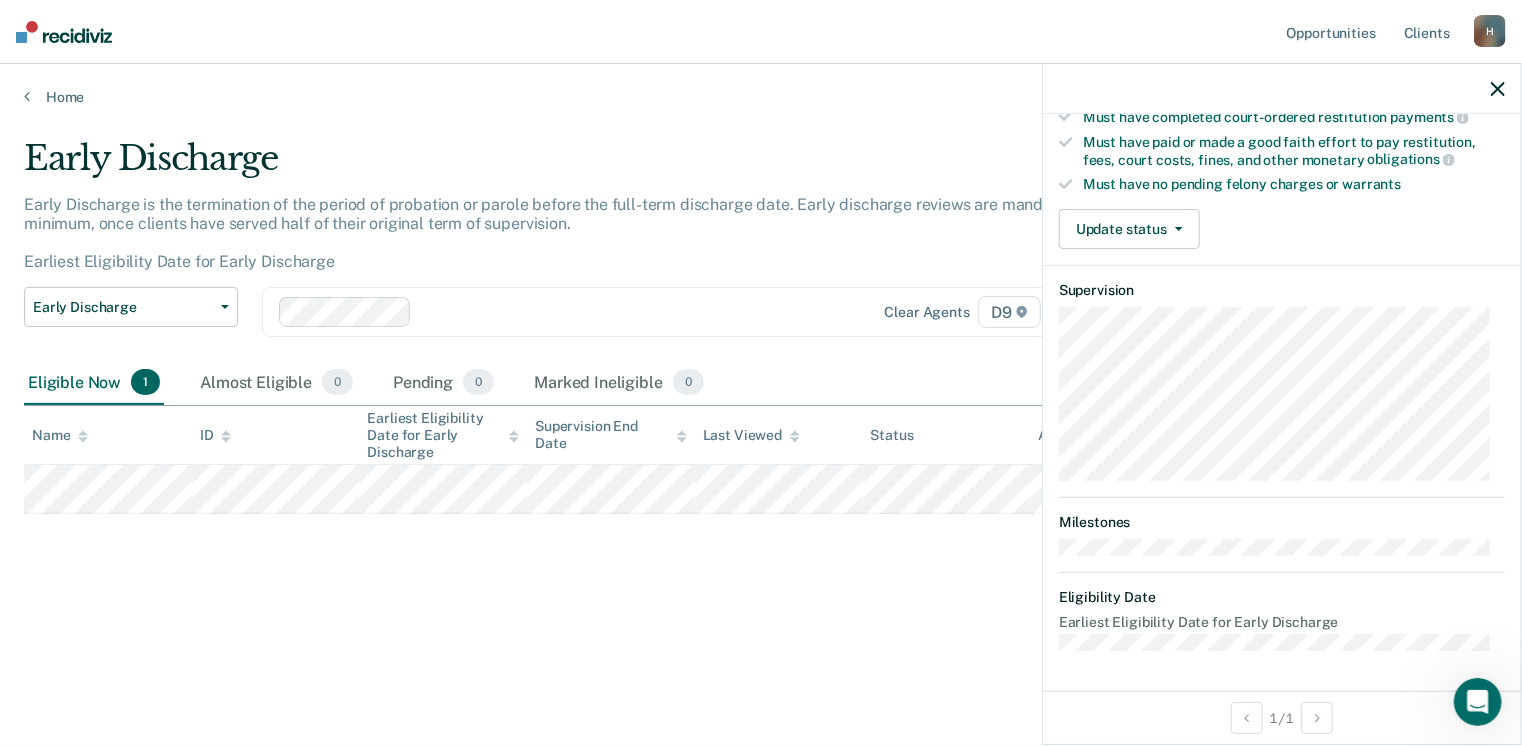 scroll, scrollTop: 371, scrollLeft: 0, axis: vertical 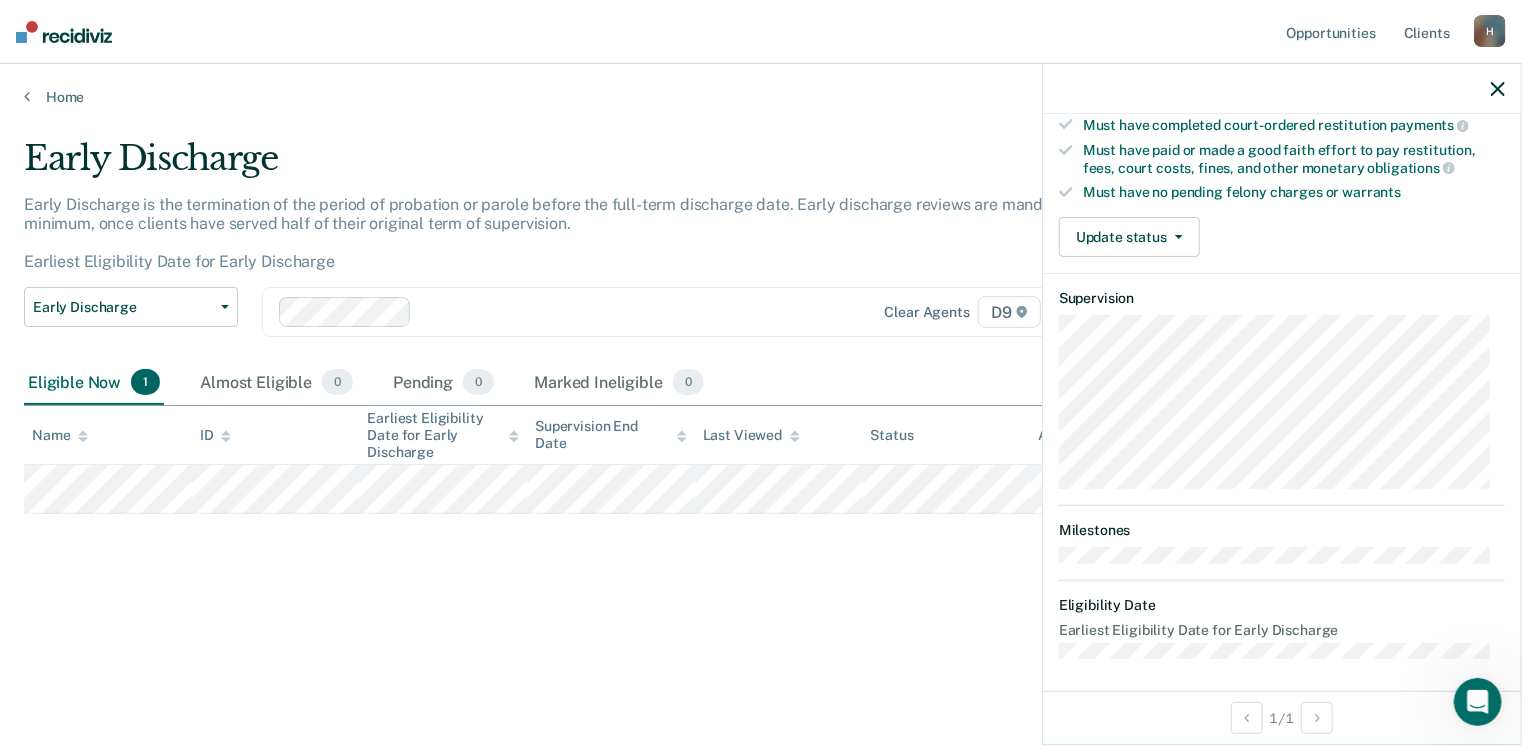 click at bounding box center (1498, 88) 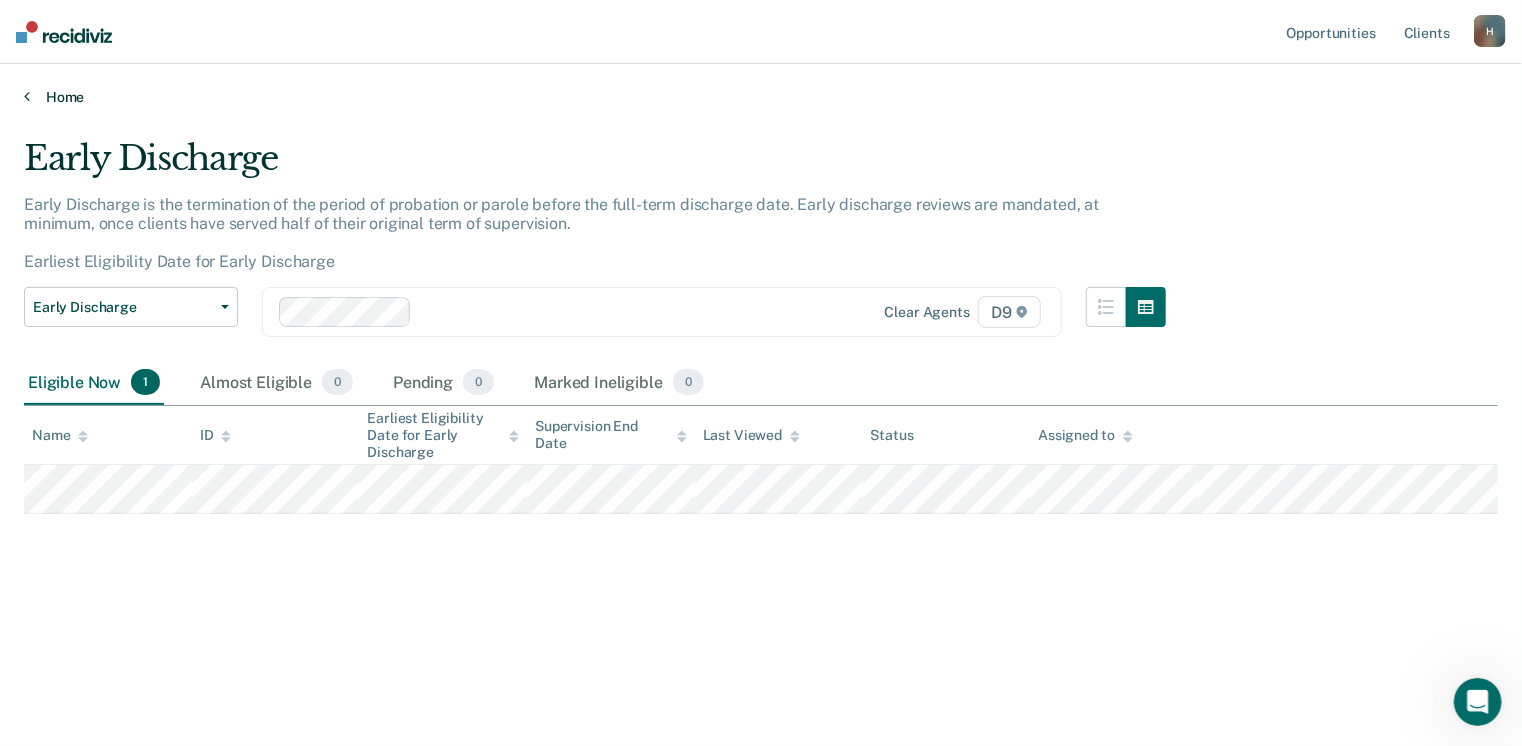 click on "Home" at bounding box center (761, 97) 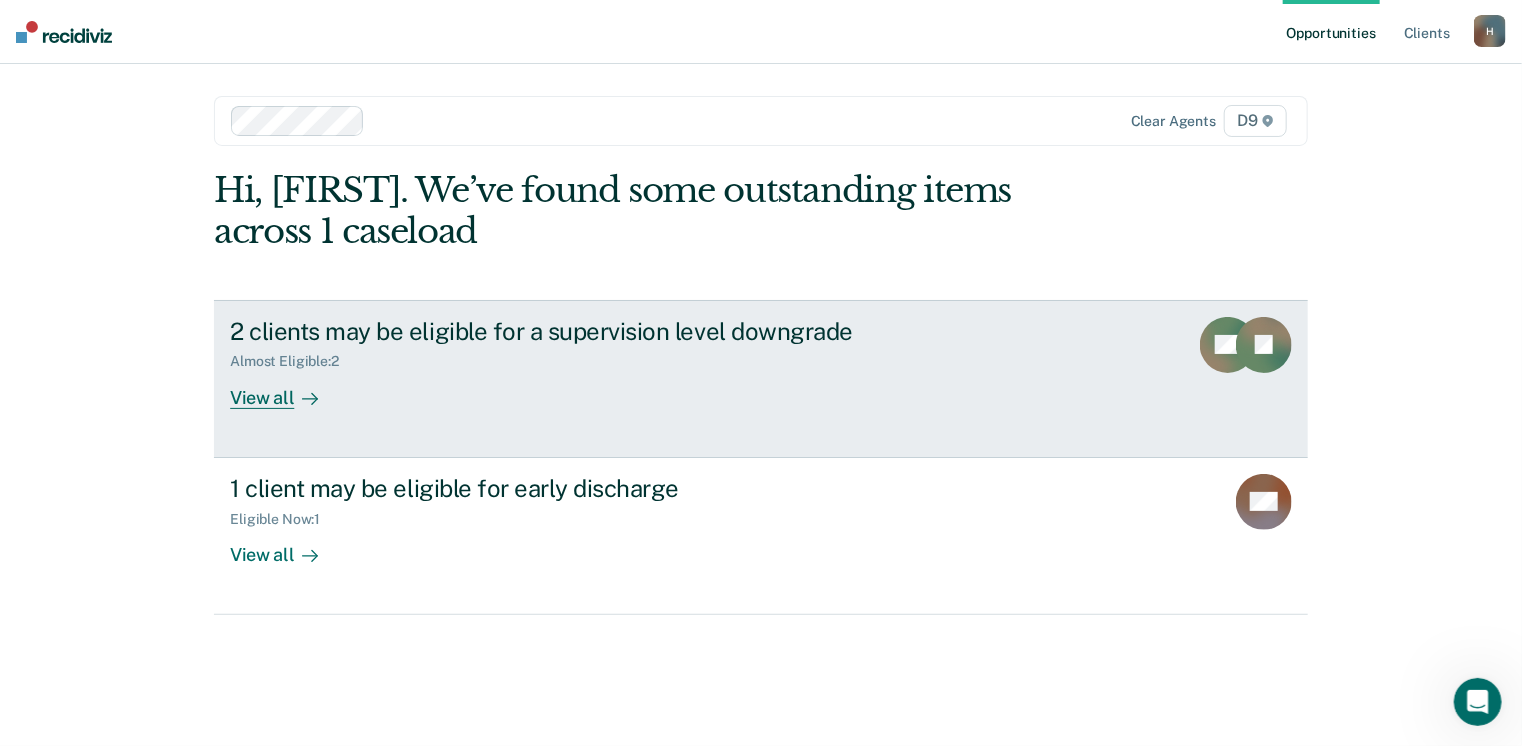 click on "View all" at bounding box center [286, 389] 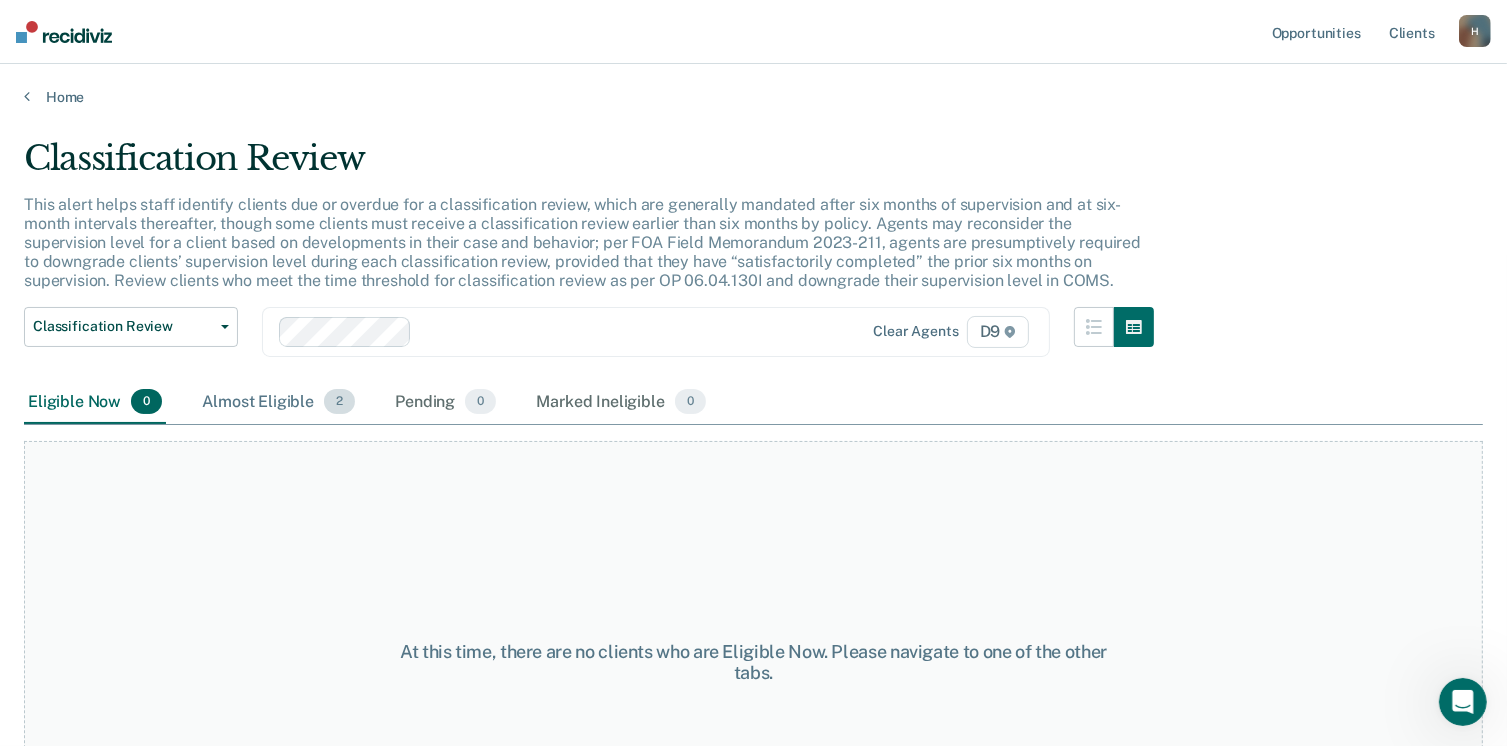 click on "2" at bounding box center (339, 402) 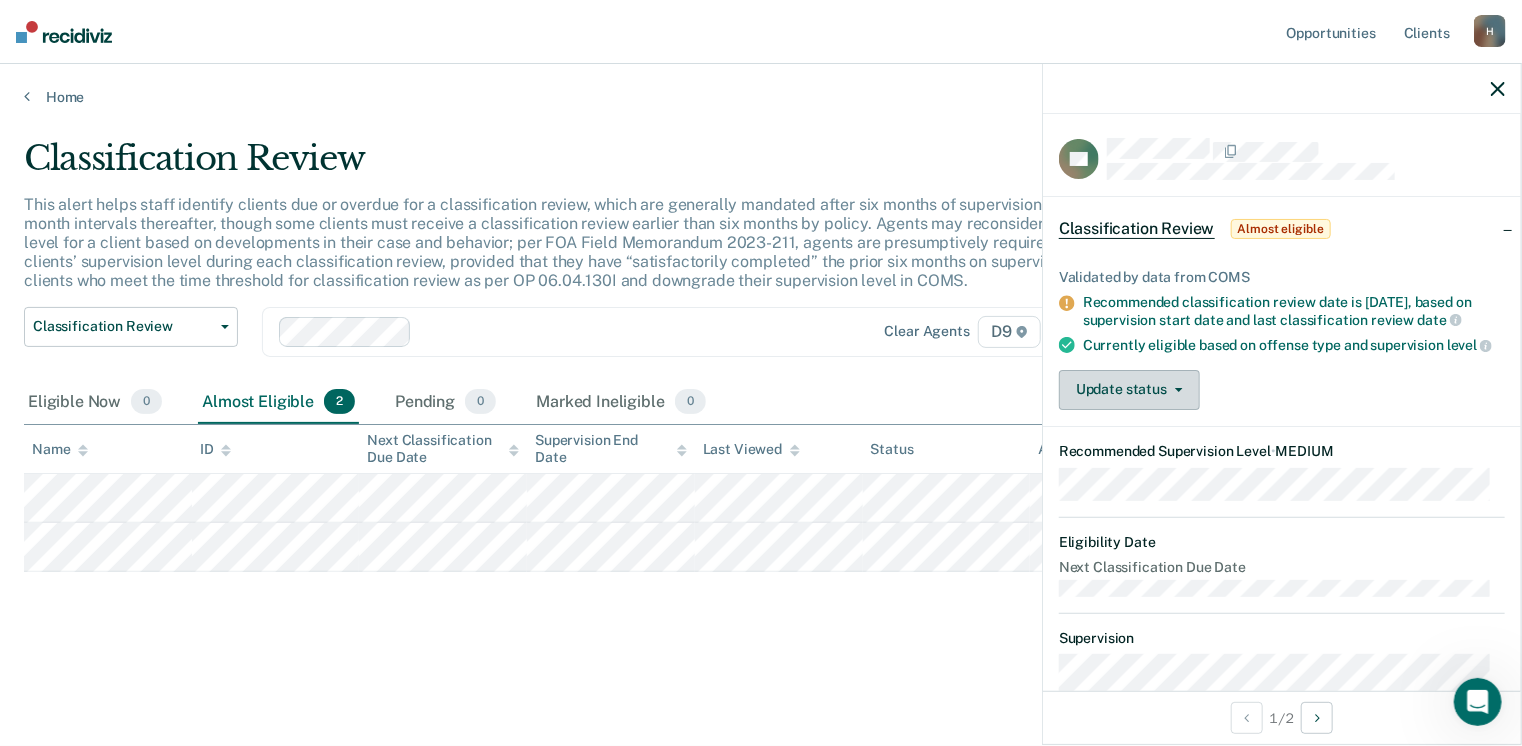 click on "Update status" at bounding box center (1129, 390) 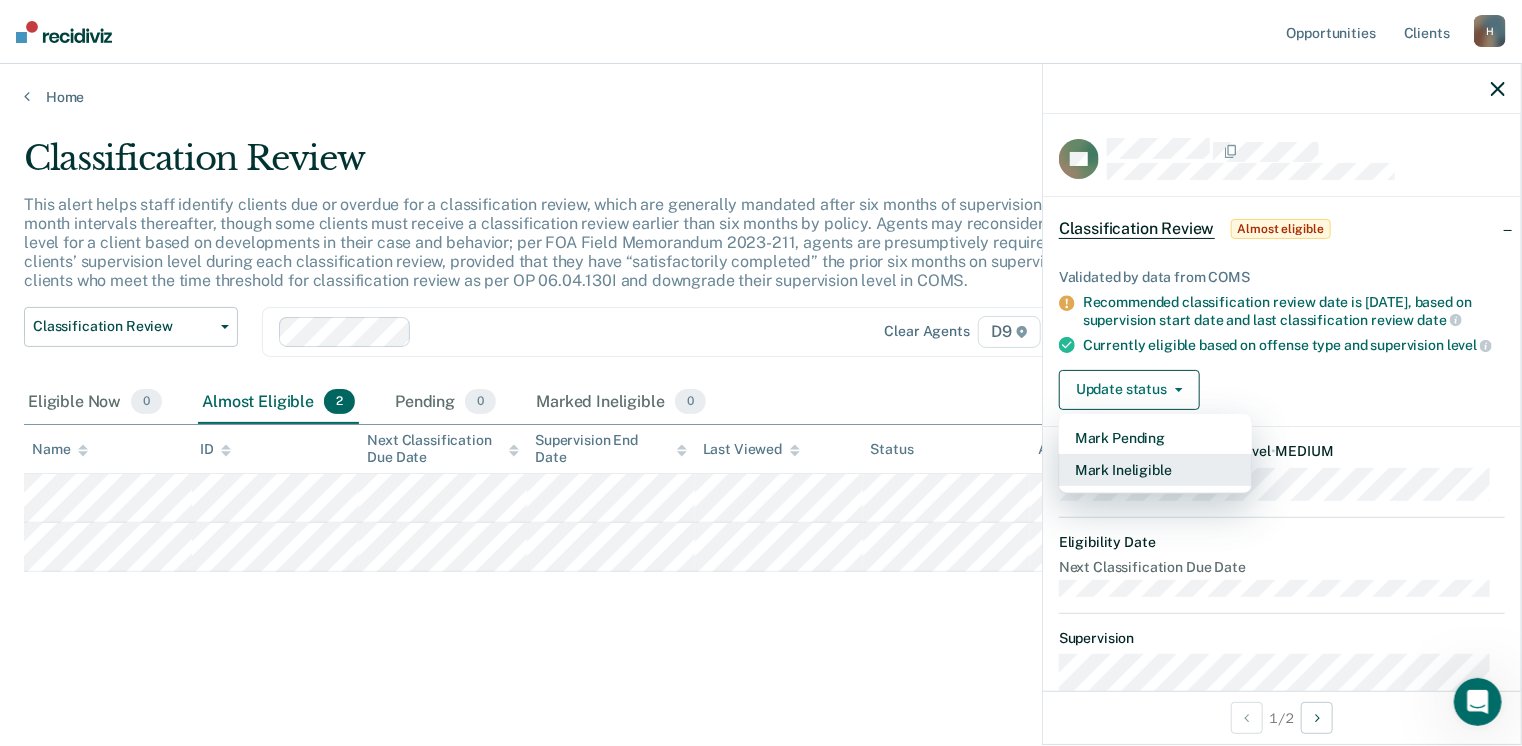 click on "Mark Ineligible" at bounding box center (1155, 470) 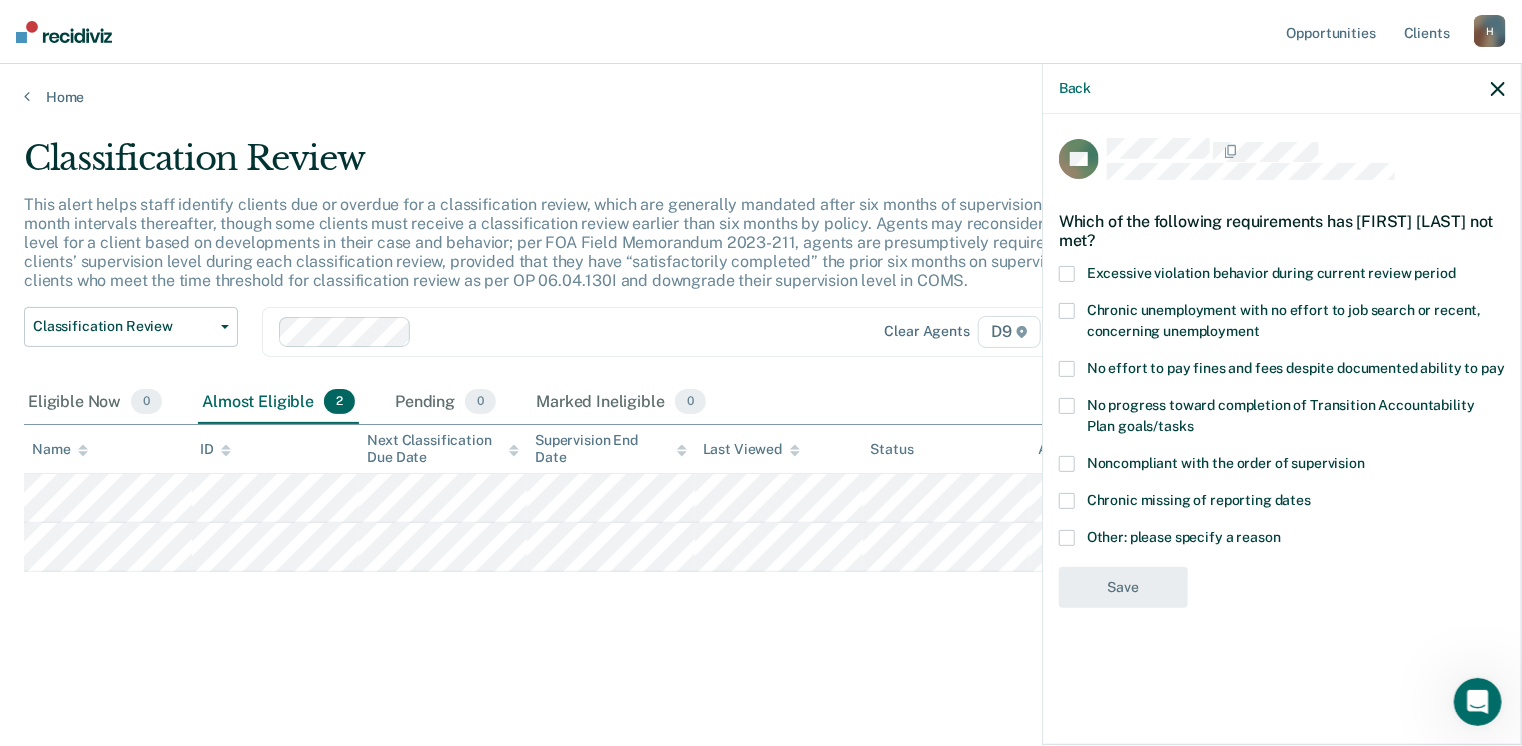 click at bounding box center [1067, 464] 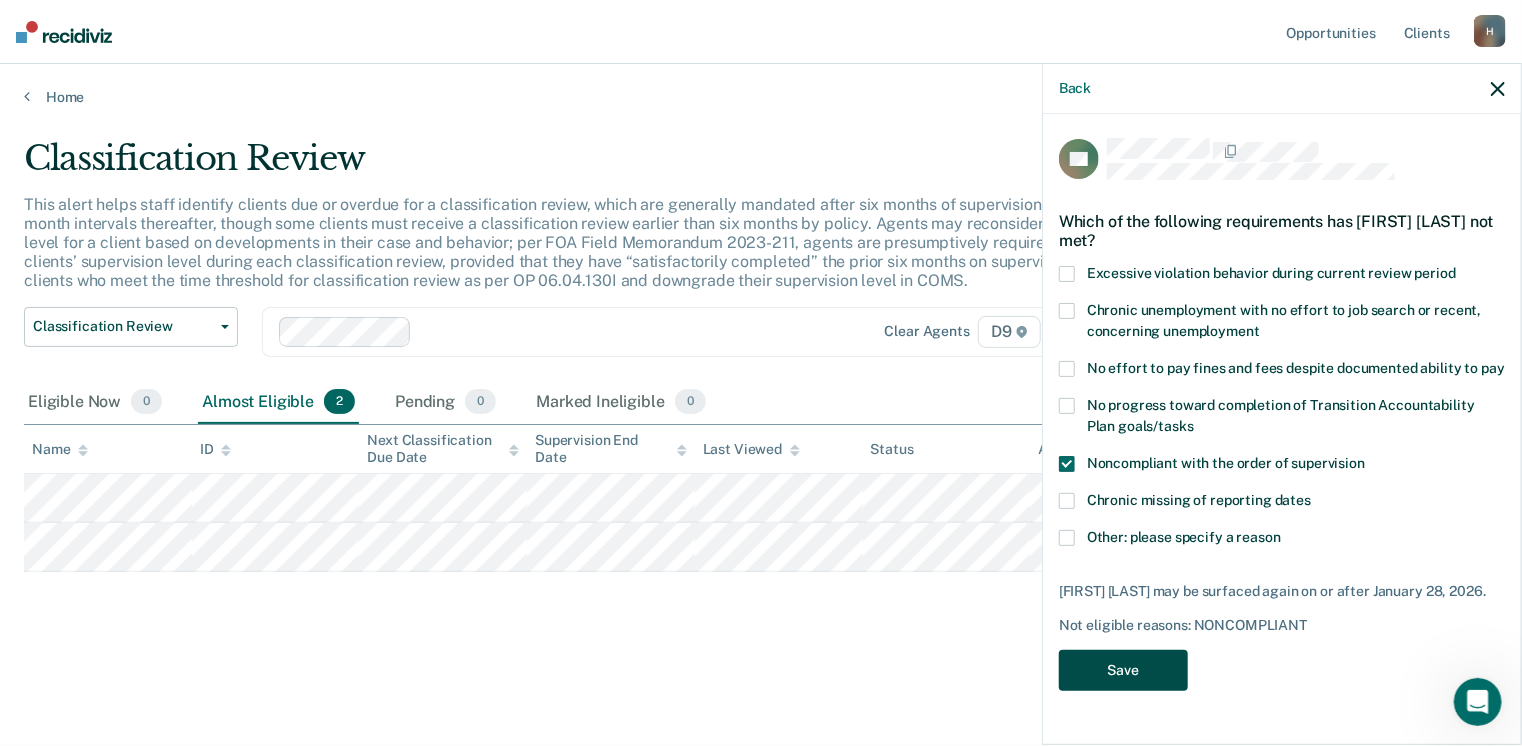 click on "Save" at bounding box center [1123, 670] 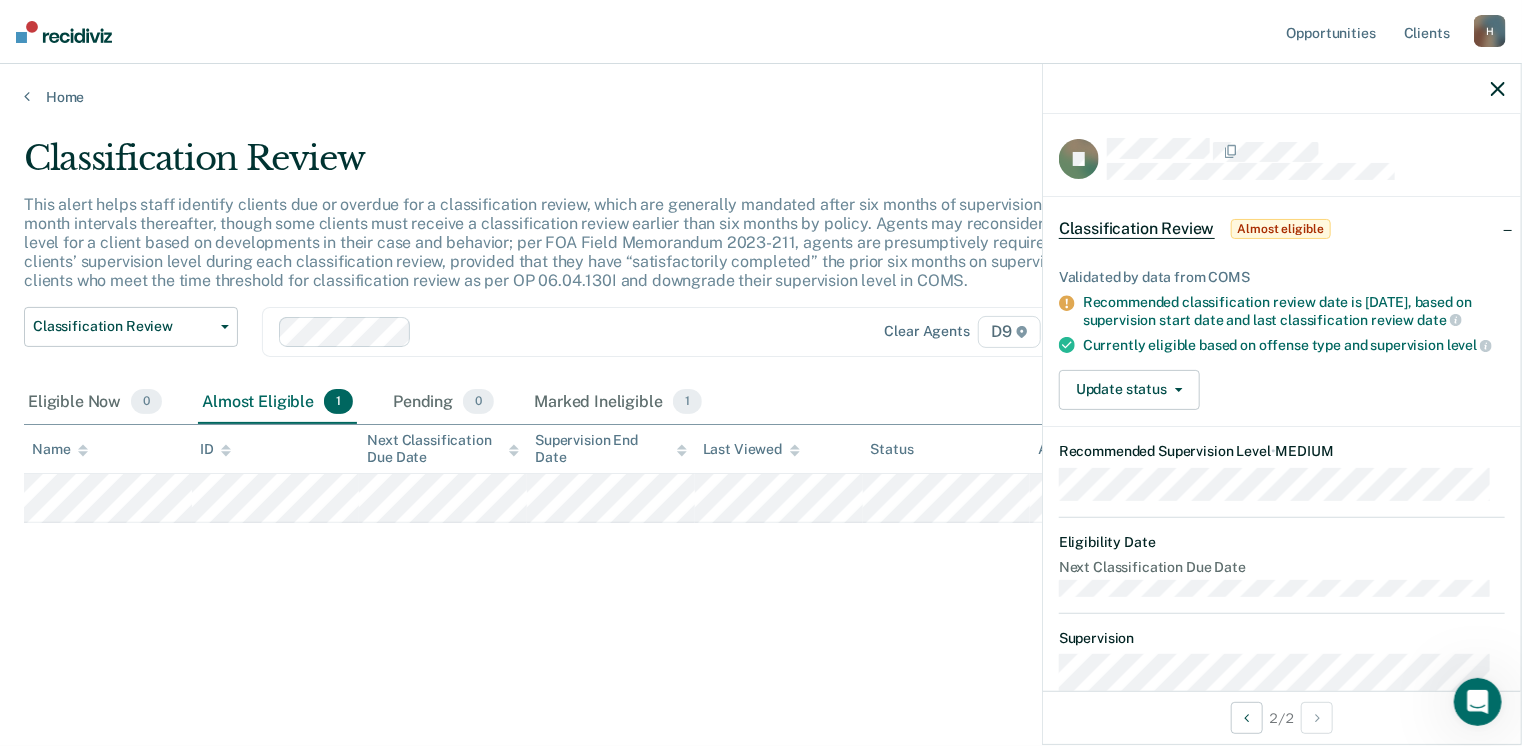 click at bounding box center [1282, 89] 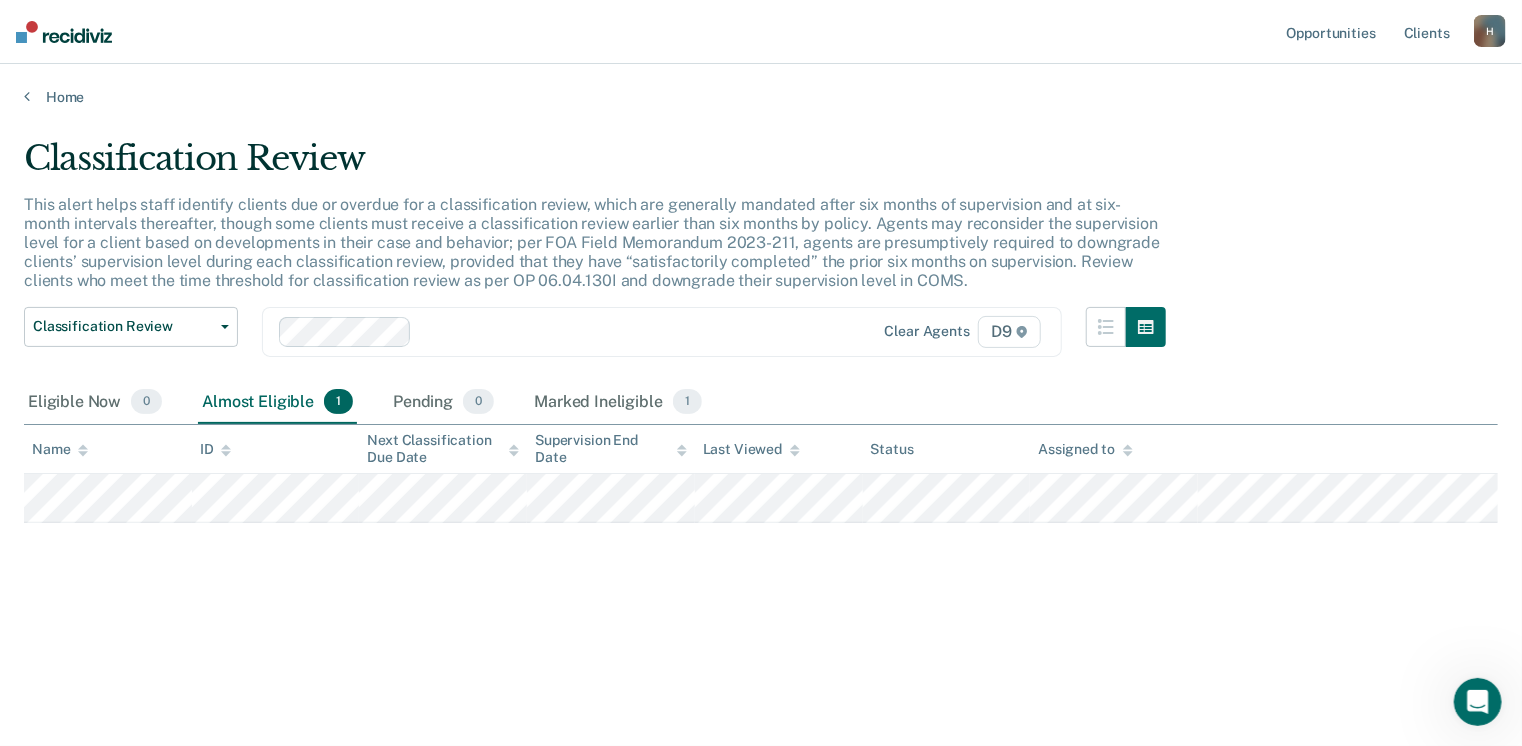 click on "Almost Eligible 1" at bounding box center (277, 403) 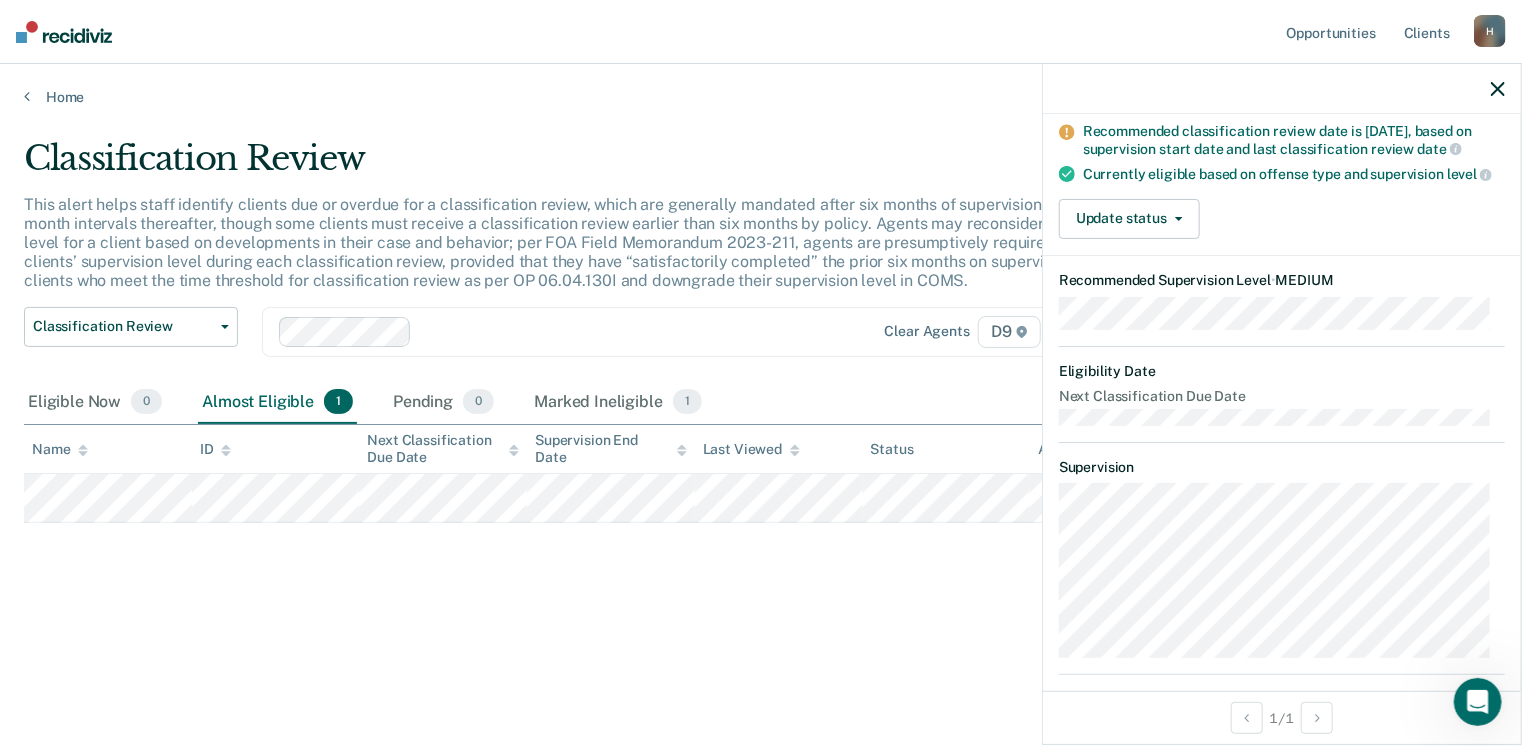 scroll, scrollTop: 0, scrollLeft: 0, axis: both 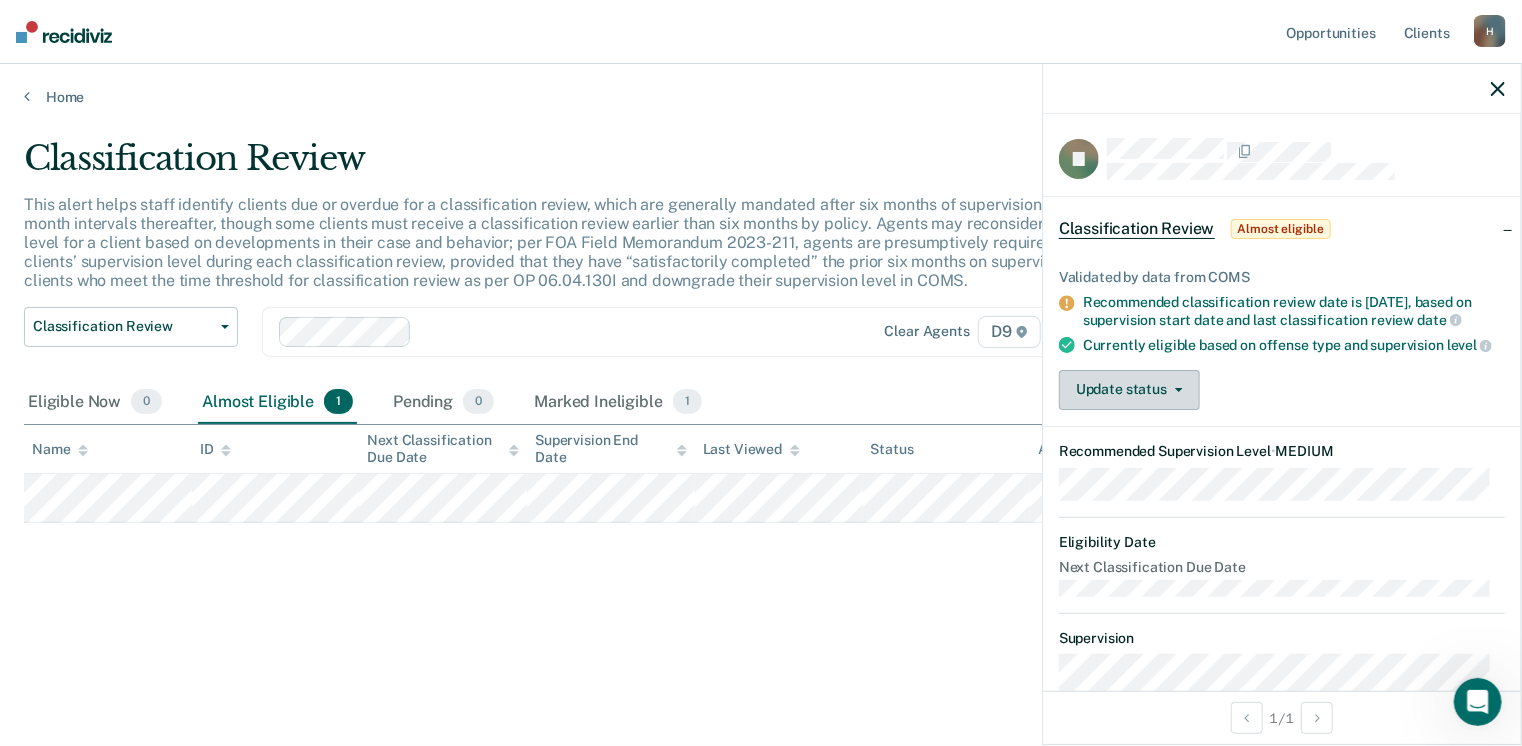 click on "Update status" at bounding box center [1129, 390] 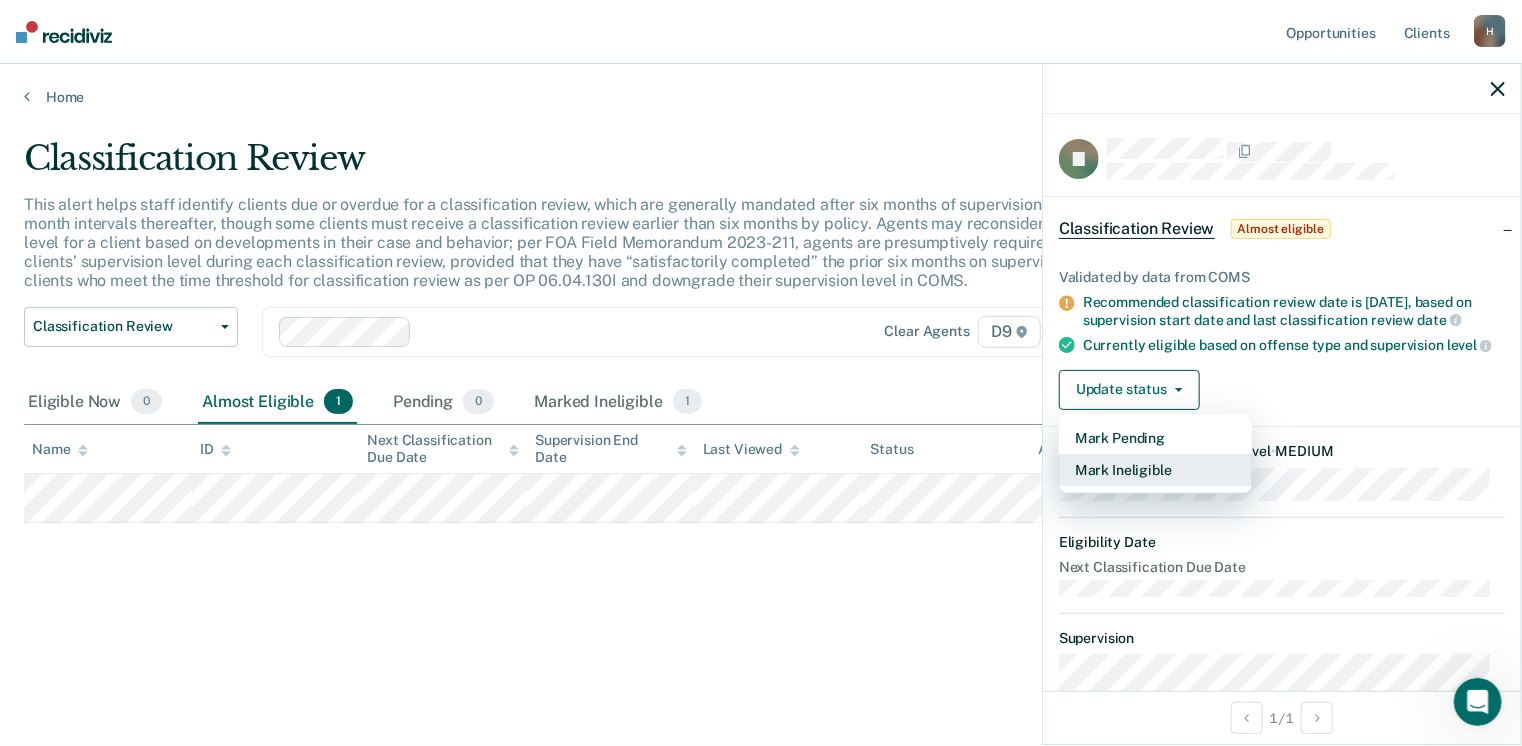 click on "Mark Ineligible" at bounding box center (1155, 470) 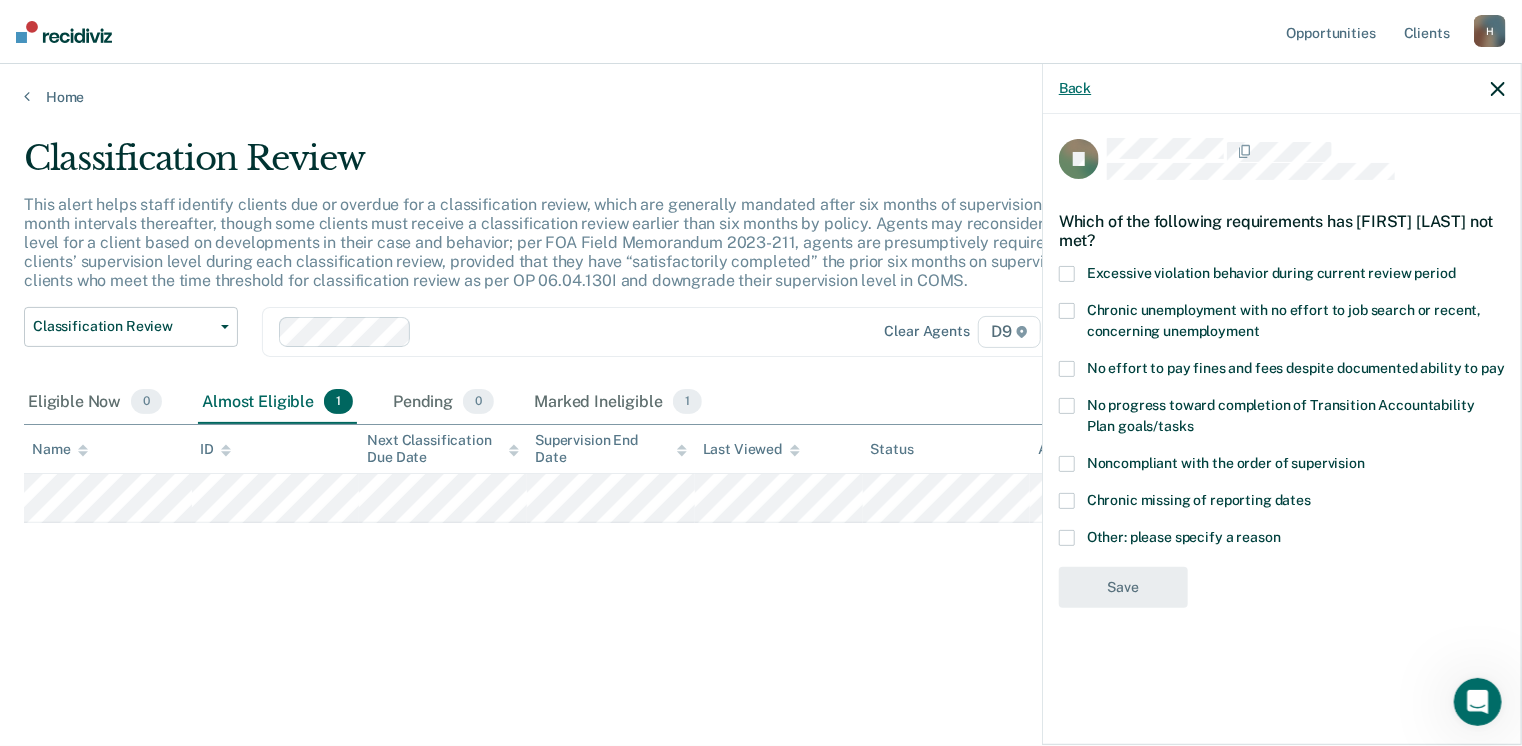 click on "Back" at bounding box center (1075, 88) 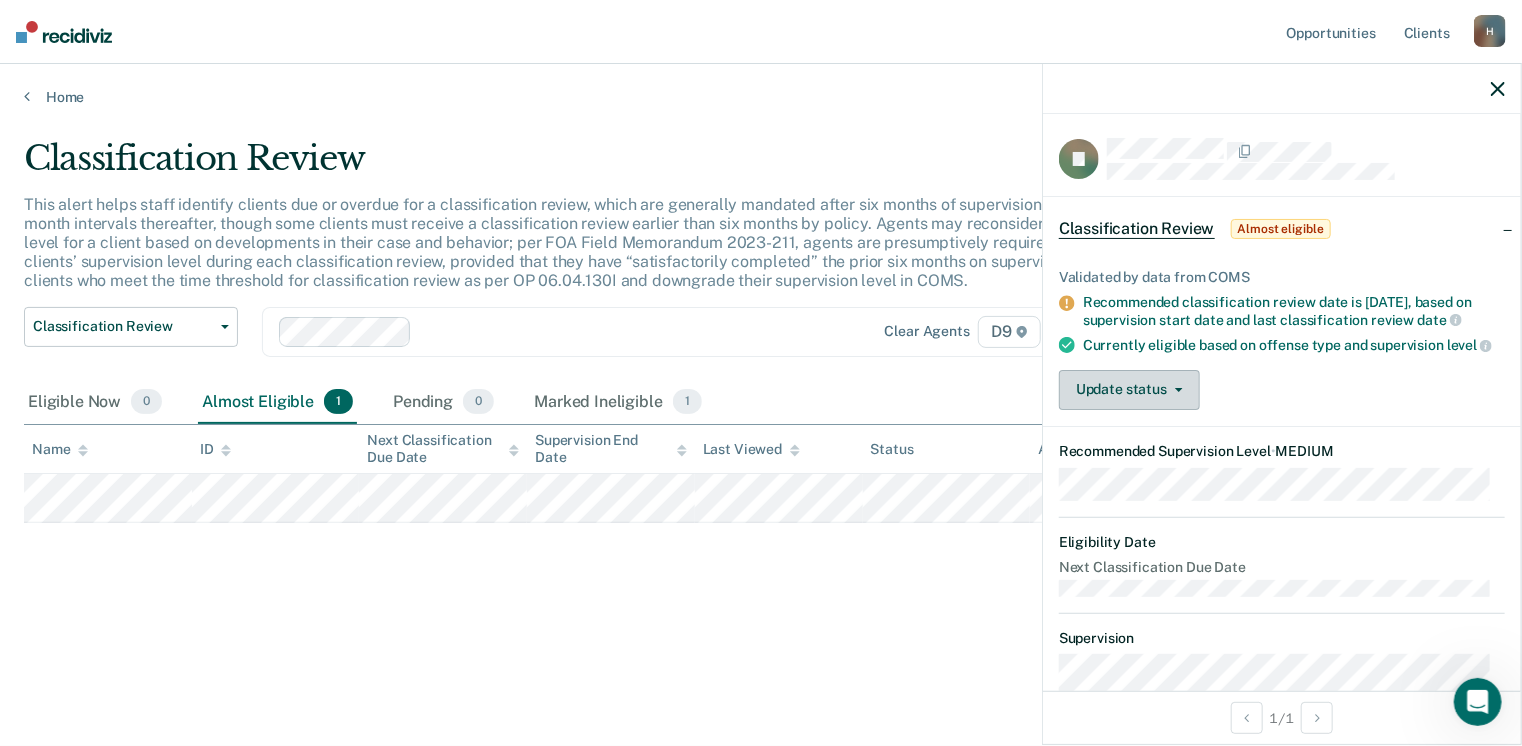 click on "Update status" at bounding box center (1129, 390) 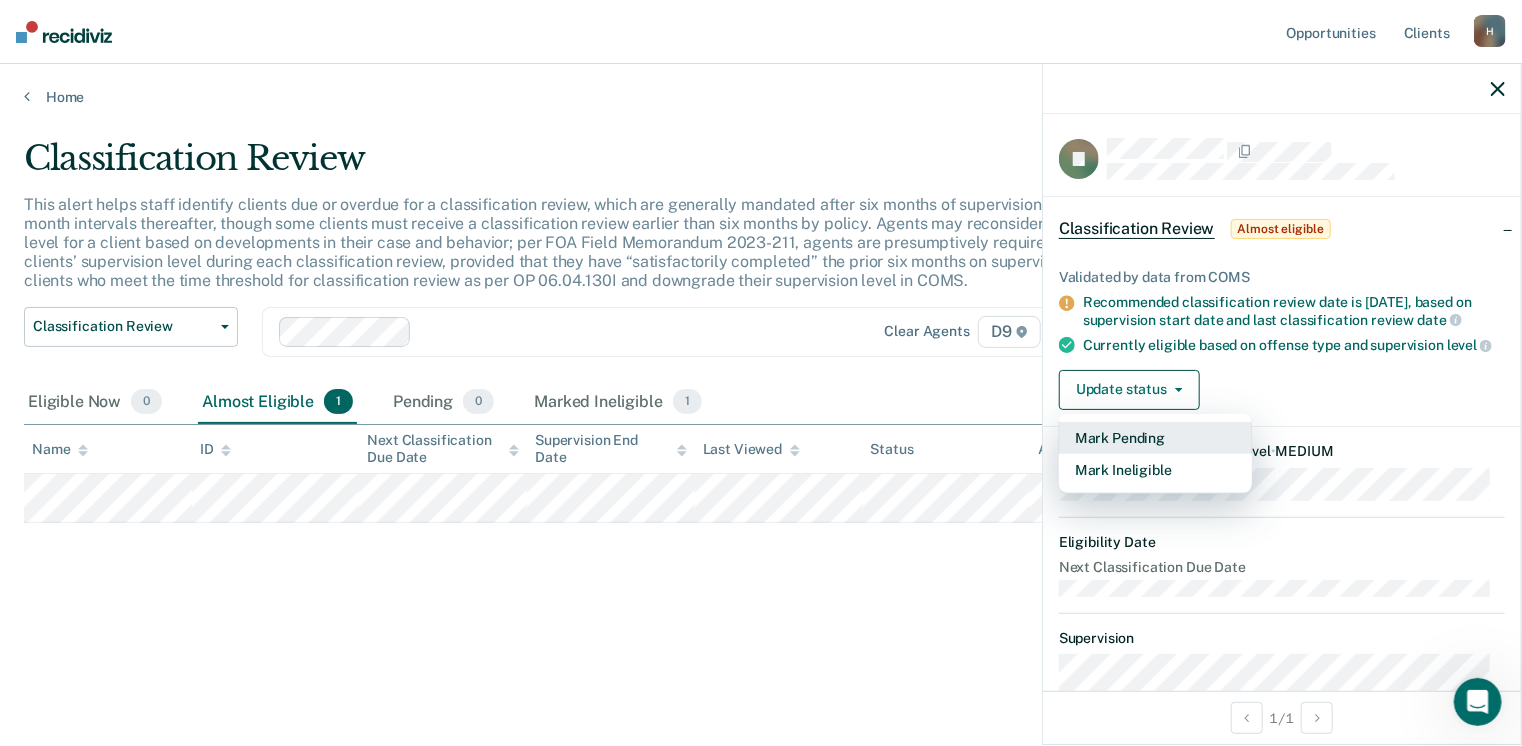 click on "Mark Pending" at bounding box center (1155, 438) 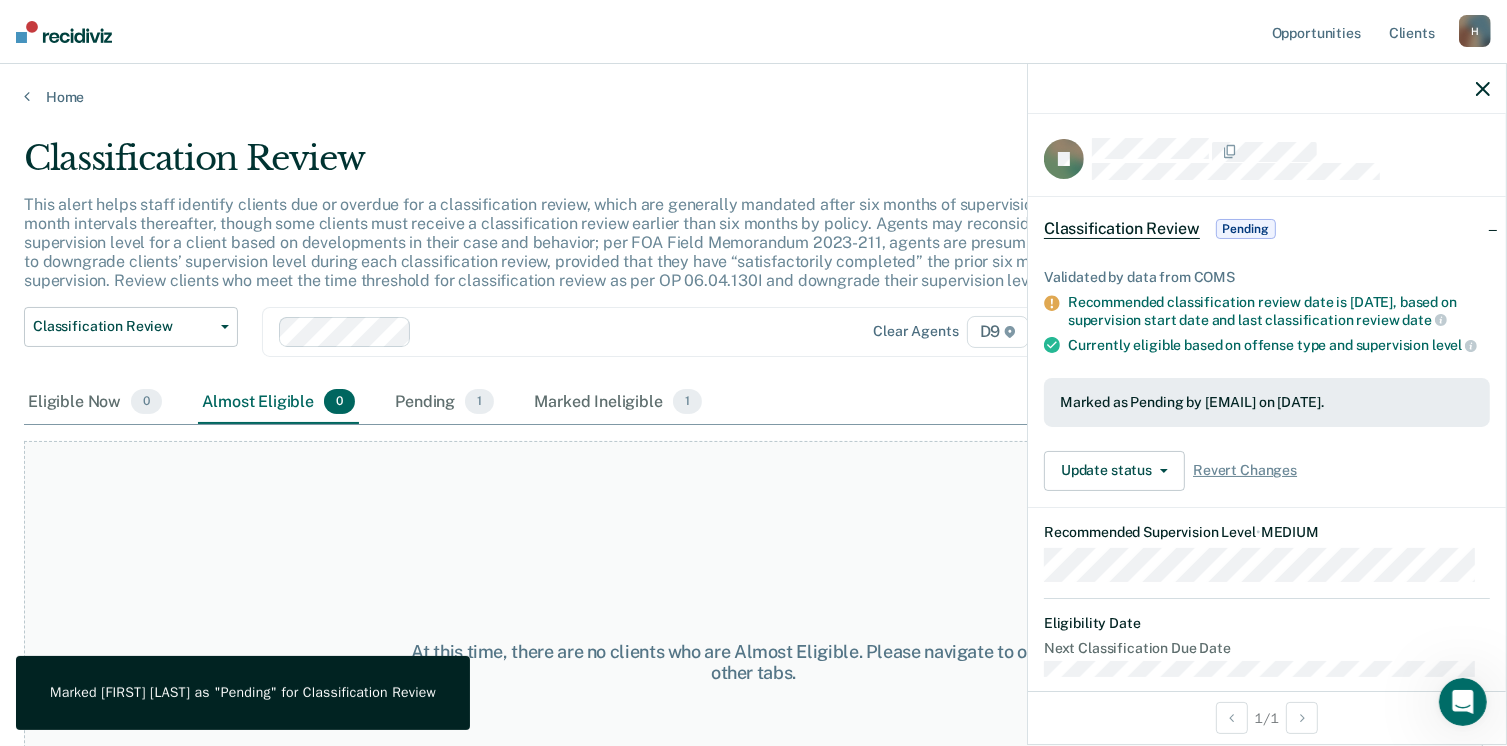 click on "At this time, there are no clients who are Almost Eligible. Please navigate to one of the other tabs." at bounding box center (753, 662) 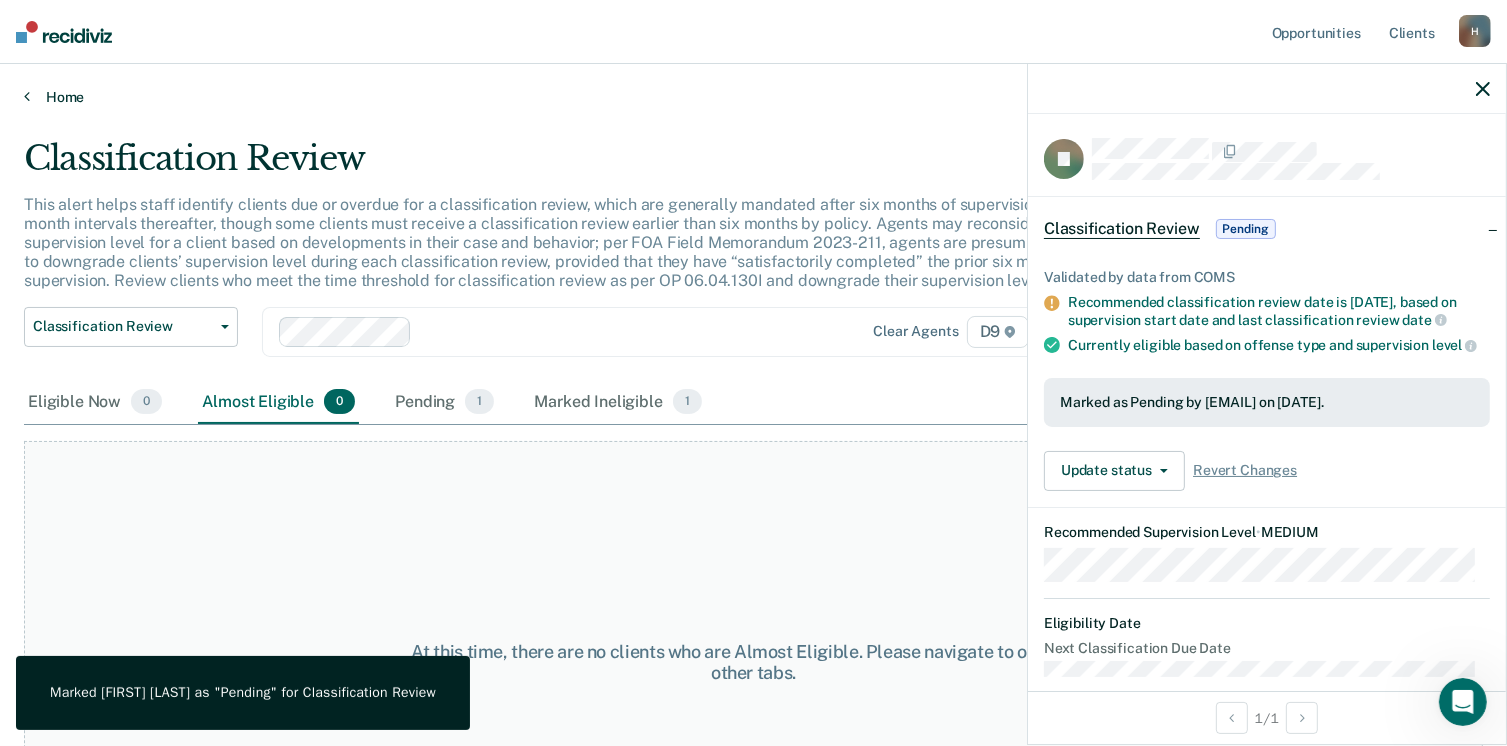 click on "Home" at bounding box center [753, 97] 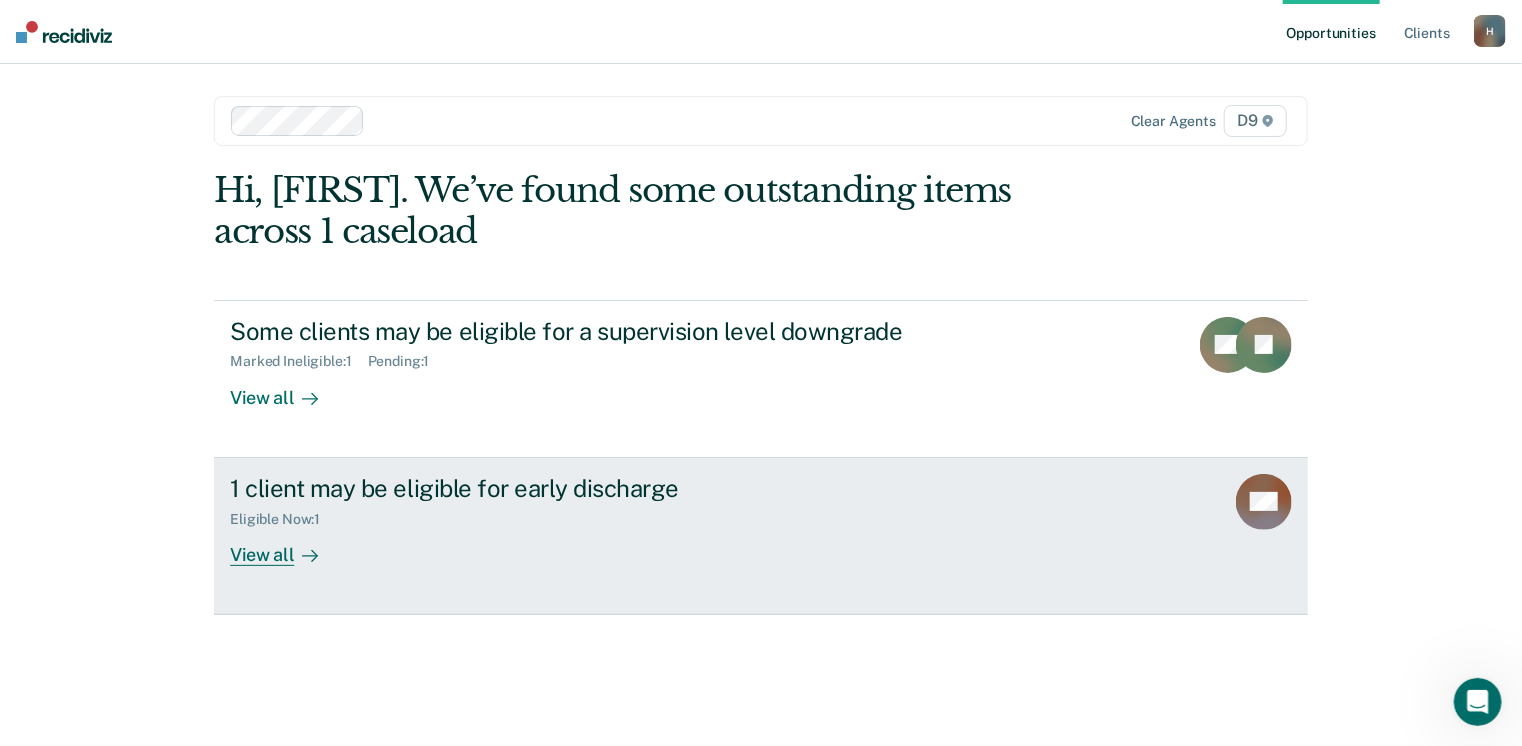 click on "View all" at bounding box center (286, 546) 